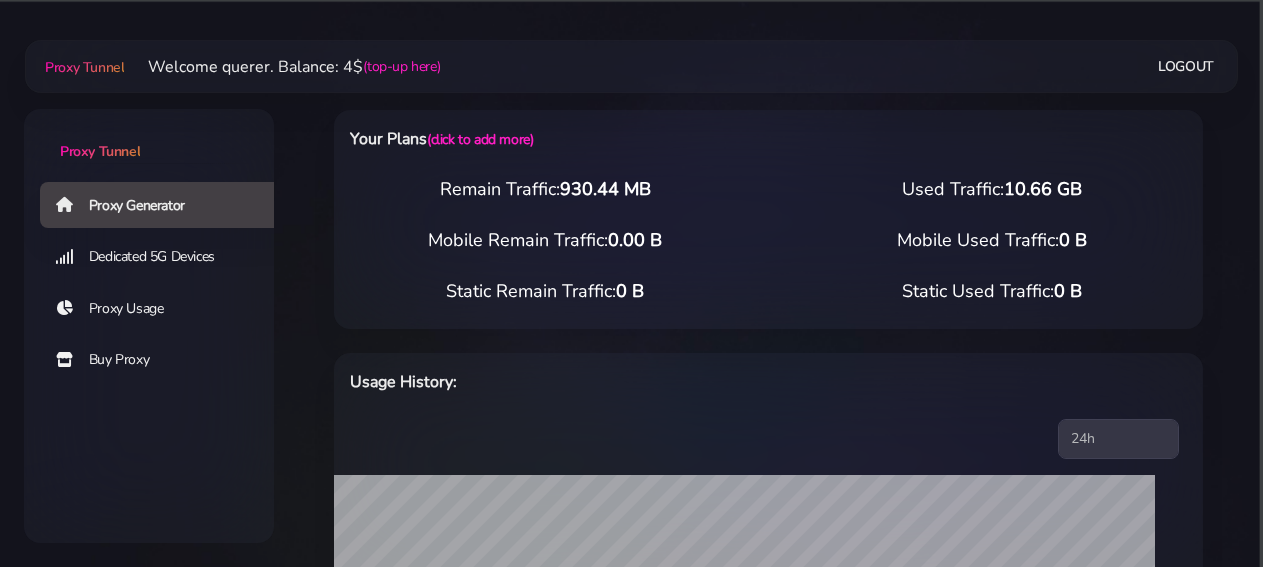 select on "AU" 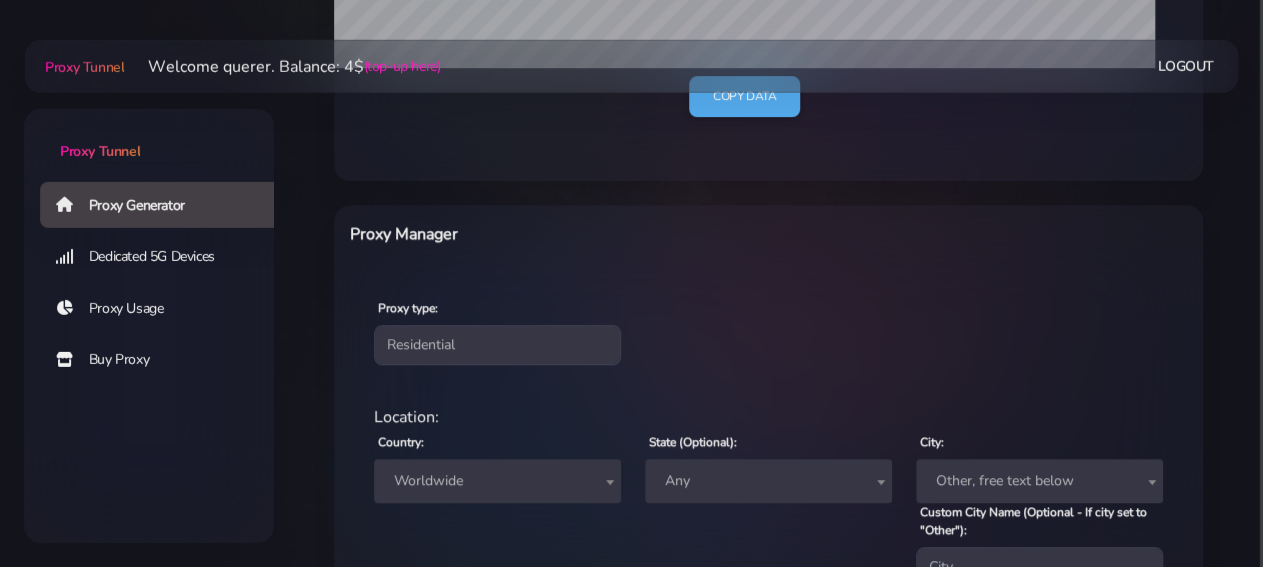 scroll, scrollTop: 624, scrollLeft: 0, axis: vertical 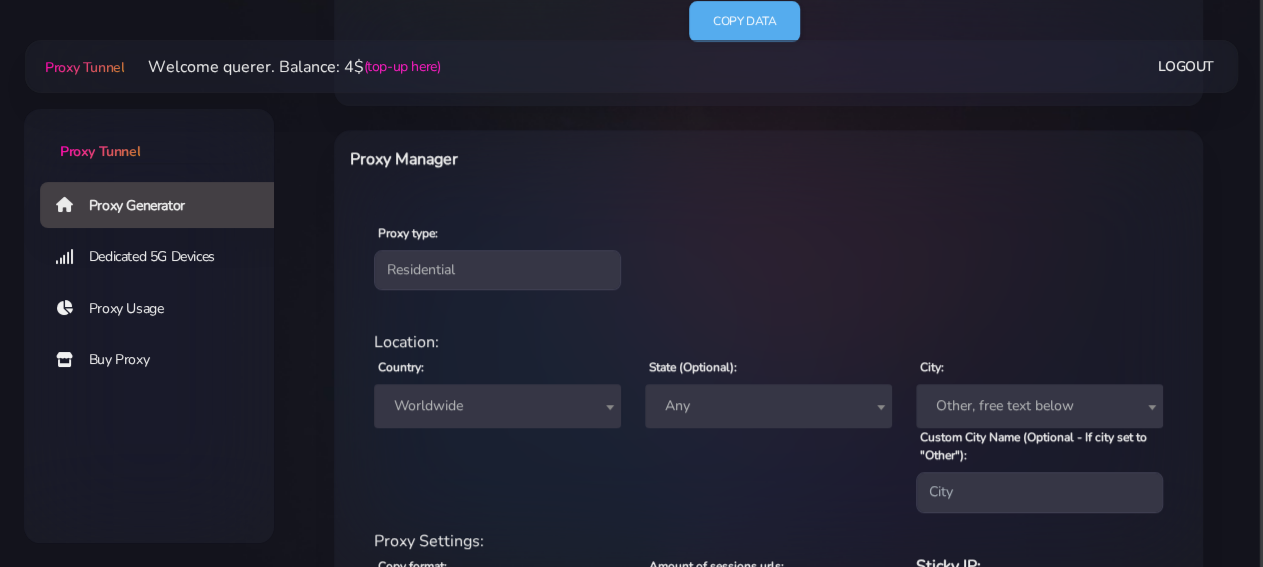 click on "Worldwide" at bounding box center (497, 406) 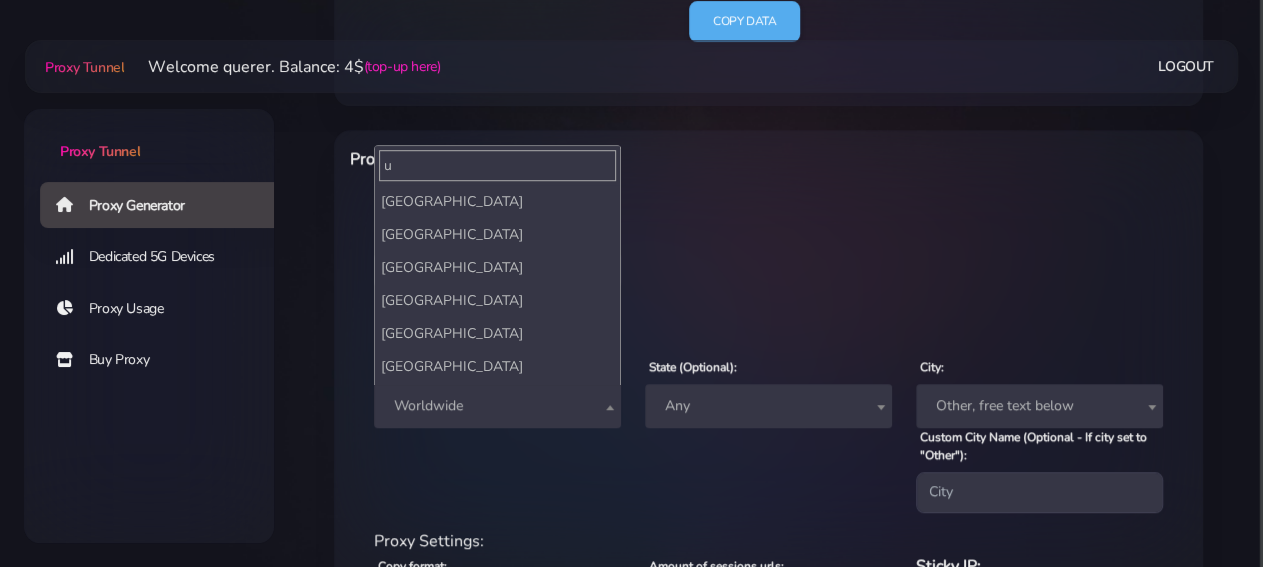 scroll, scrollTop: 0, scrollLeft: 0, axis: both 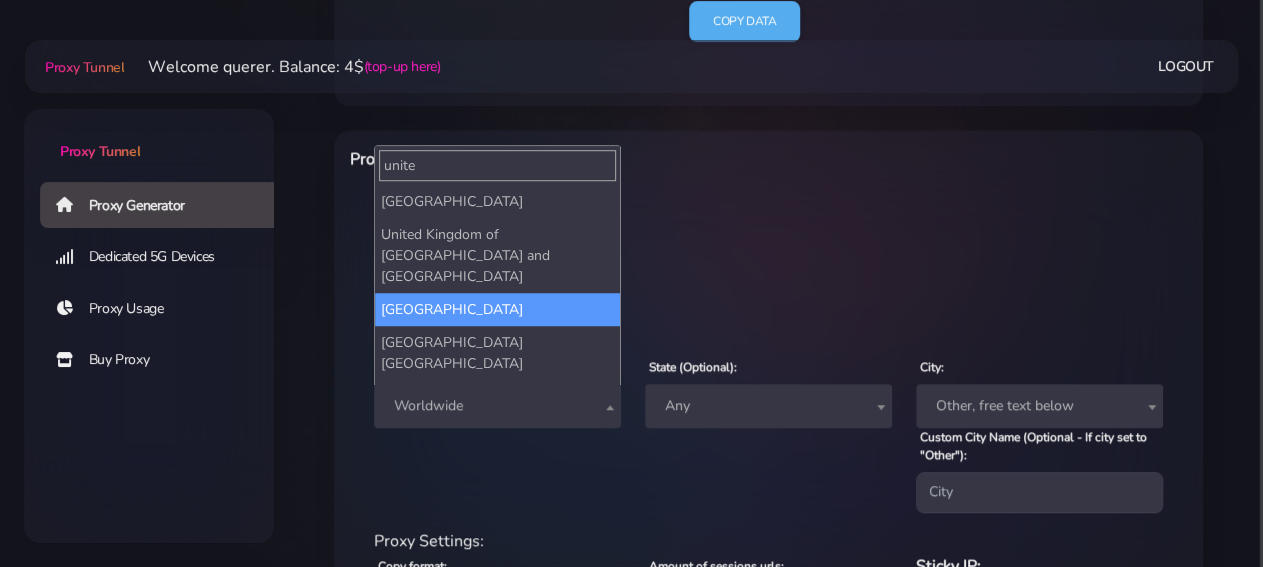 type on "unite" 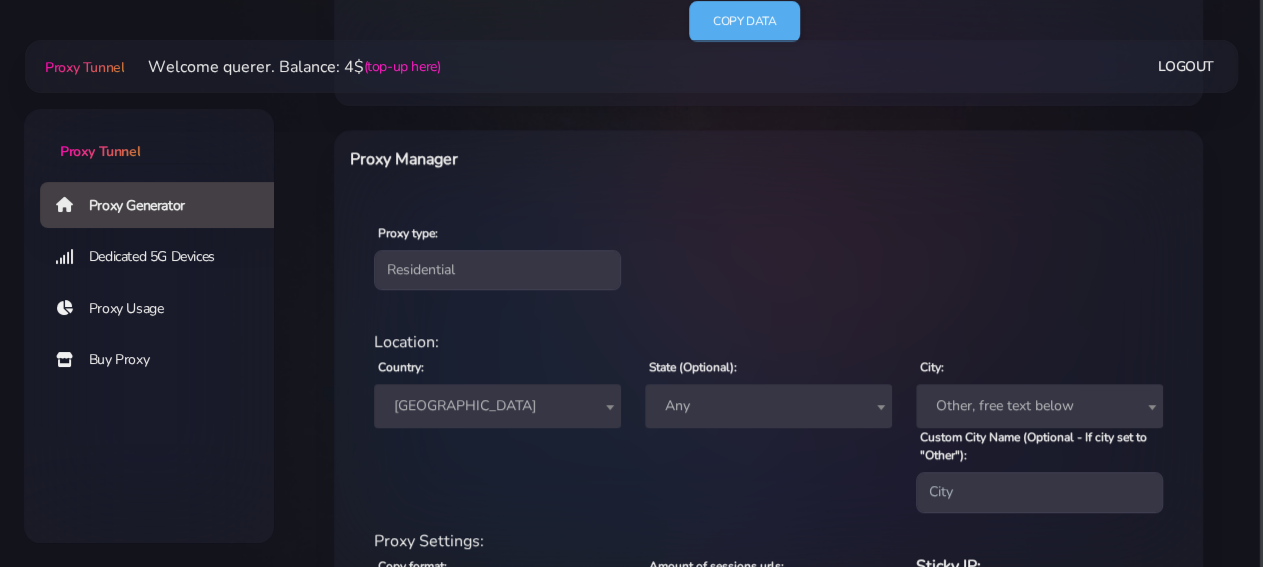 click on "Country:
Worldwide
[GEOGRAPHIC_DATA]
[GEOGRAPHIC_DATA]
[GEOGRAPHIC_DATA]
[GEOGRAPHIC_DATA]
[GEOGRAPHIC_DATA]
[GEOGRAPHIC_DATA]
[GEOGRAPHIC_DATA]
[GEOGRAPHIC_DATA]
[GEOGRAPHIC_DATA]
Antarctica
[GEOGRAPHIC_DATA]
[US_STATE]
[GEOGRAPHIC_DATA]
[GEOGRAPHIC_DATA]
[GEOGRAPHIC_DATA]
[GEOGRAPHIC_DATA]
[GEOGRAPHIC_DATA]
[GEOGRAPHIC_DATA]
[GEOGRAPHIC_DATA]
[GEOGRAPHIC_DATA]
[GEOGRAPHIC_DATA]
[GEOGRAPHIC_DATA]
[GEOGRAPHIC_DATA]
[GEOGRAPHIC_DATA]
[GEOGRAPHIC_DATA]
[GEOGRAPHIC_DATA]
[GEOGRAPHIC_DATA]
[GEOGRAPHIC_DATA]
[GEOGRAPHIC_DATA]
[GEOGRAPHIC_DATA]
Bonaire
[GEOGRAPHIC_DATA]
[GEOGRAPHIC_DATA]
[GEOGRAPHIC_DATA]
[GEOGRAPHIC_DATA]
[GEOGRAPHIC_DATA]
[GEOGRAPHIC_DATA]
[GEOGRAPHIC_DATA]
[GEOGRAPHIC_DATA]
[GEOGRAPHIC_DATA]
[GEOGRAPHIC_DATA]
[GEOGRAPHIC_DATA]
[GEOGRAPHIC_DATA]
[GEOGRAPHIC_DATA]
[GEOGRAPHIC_DATA]
[GEOGRAPHIC_DATA]
[GEOGRAPHIC_DATA]
[GEOGRAPHIC_DATA]
[GEOGRAPHIC_DATA]
[GEOGRAPHIC_DATA]
[GEOGRAPHIC_DATA]
[GEOGRAPHIC_DATA]
[GEOGRAPHIC_DATA]
[GEOGRAPHIC_DATA]
[GEOGRAPHIC_DATA]
[GEOGRAPHIC_DATA]
[GEOGRAPHIC_DATA]
[GEOGRAPHIC_DATA]
[GEOGRAPHIC_DATA]
[GEOGRAPHIC_DATA]
[GEOGRAPHIC_DATA]
[GEOGRAPHIC_DATA]" at bounding box center [497, 433] 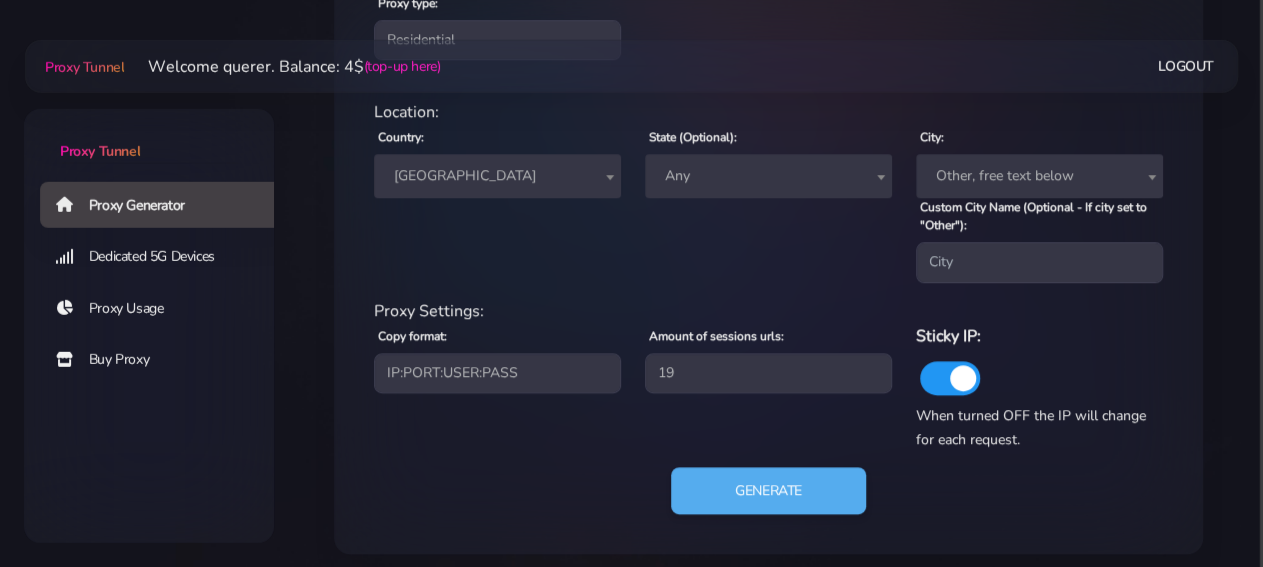 scroll, scrollTop: 864, scrollLeft: 0, axis: vertical 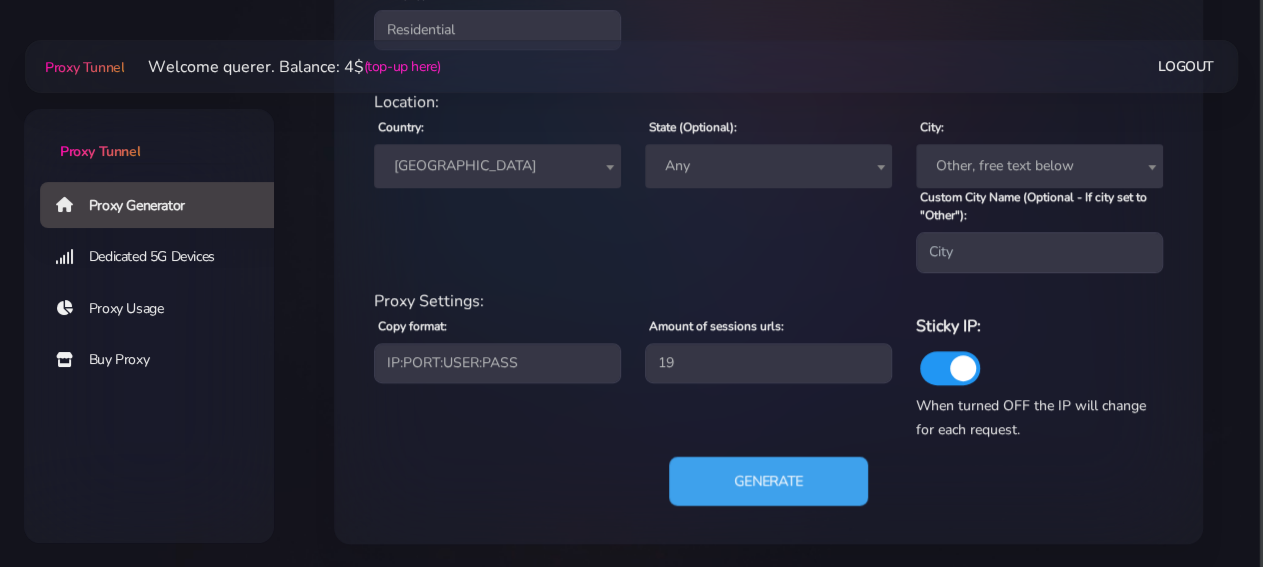 click on "Generate" at bounding box center [768, 480] 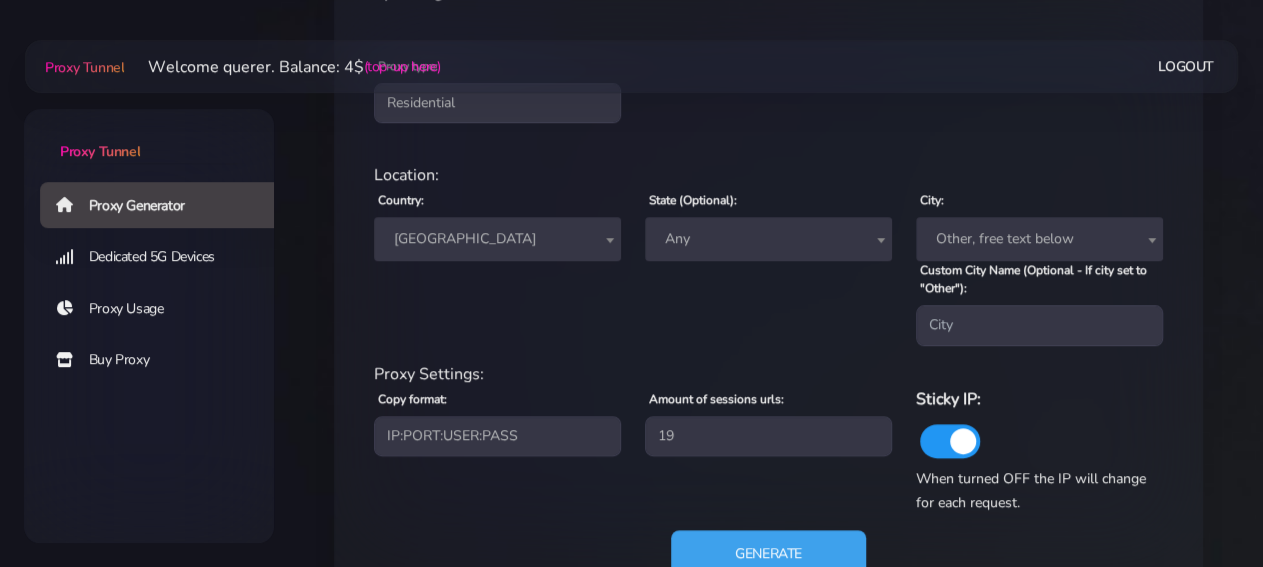 scroll, scrollTop: 760, scrollLeft: 0, axis: vertical 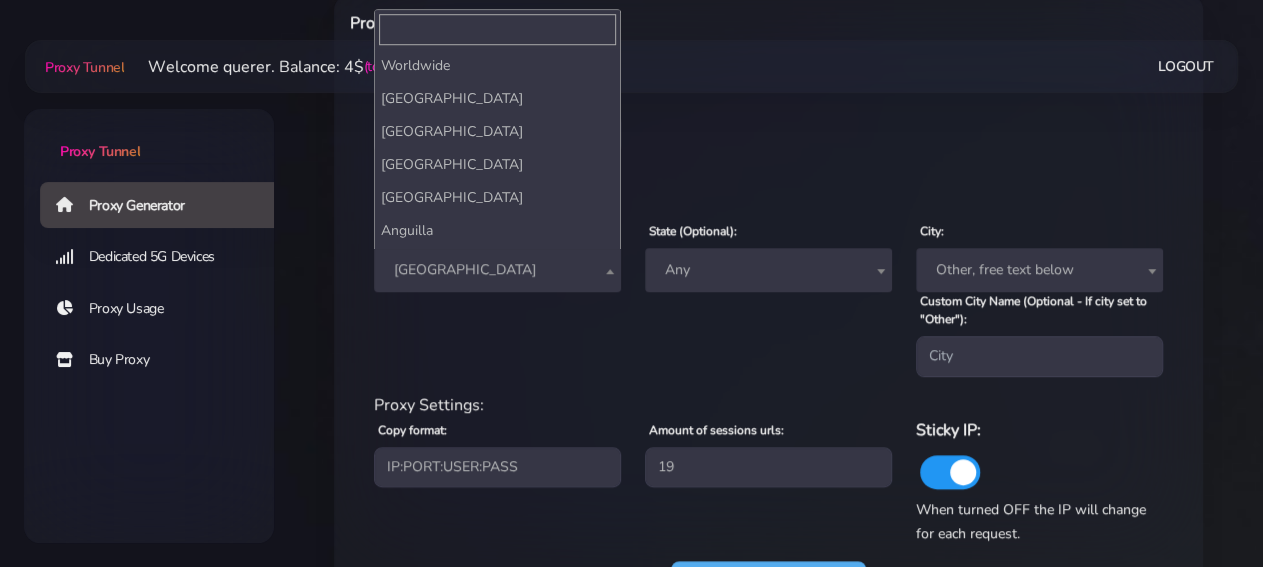 click on "[GEOGRAPHIC_DATA]" at bounding box center [497, 270] 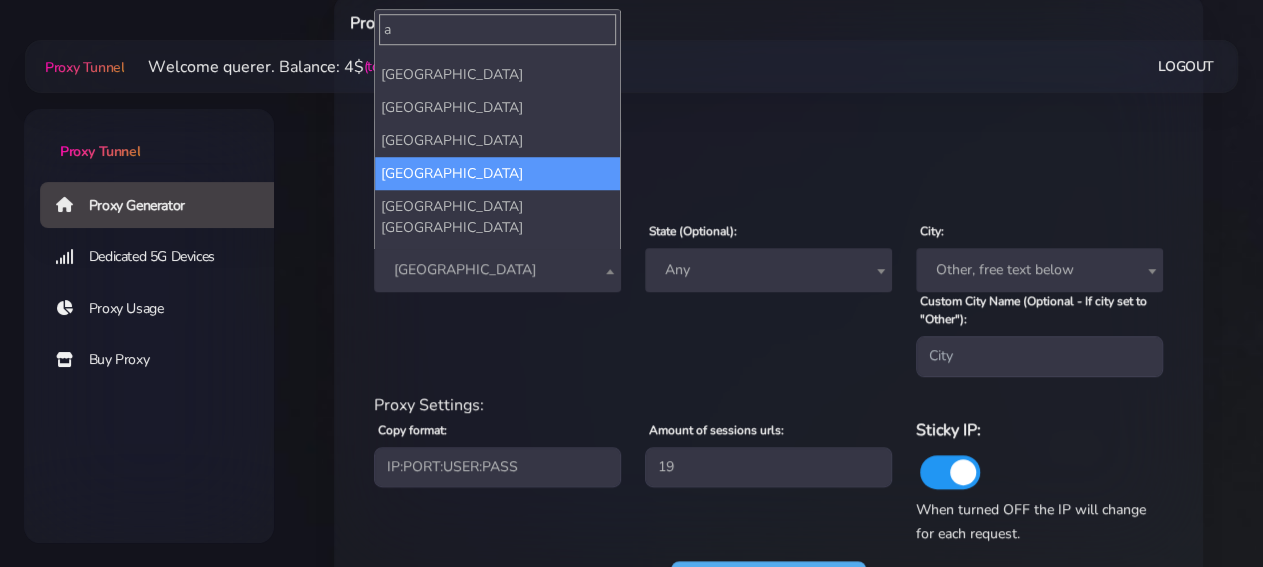 scroll, scrollTop: 0, scrollLeft: 0, axis: both 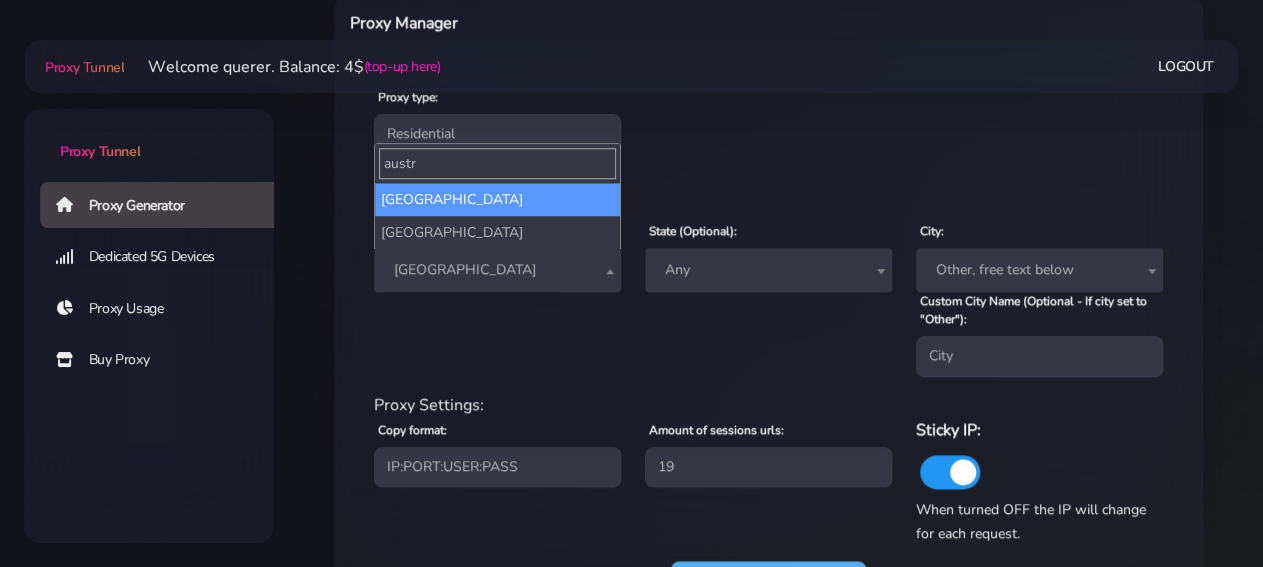 type on "austr" 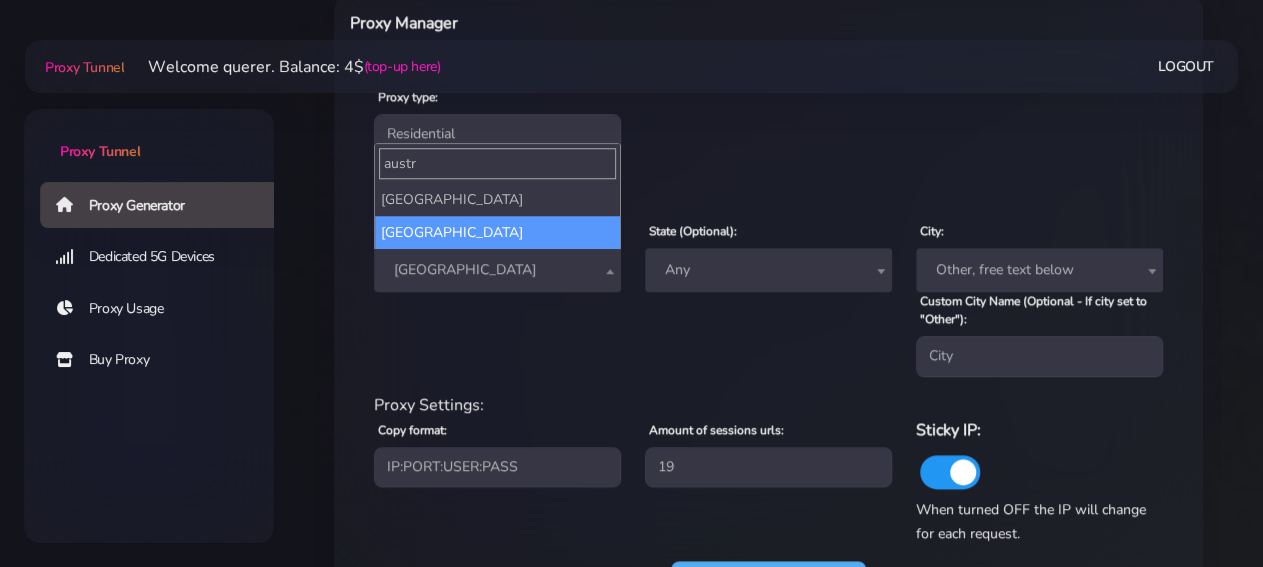 select on "AU" 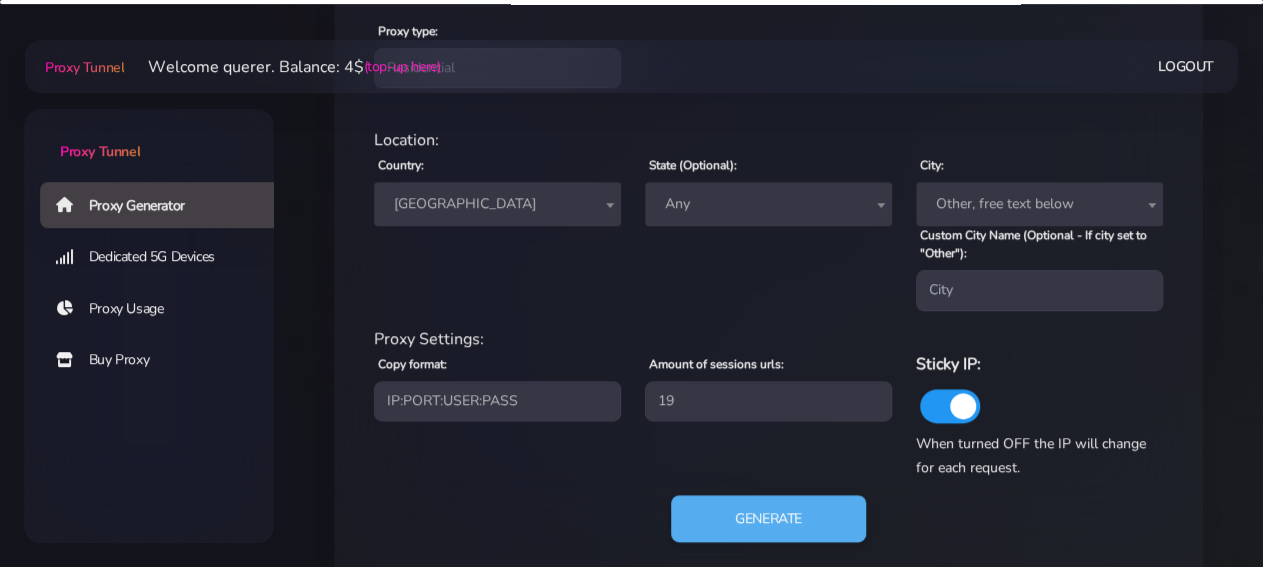 scroll, scrollTop: 864, scrollLeft: 0, axis: vertical 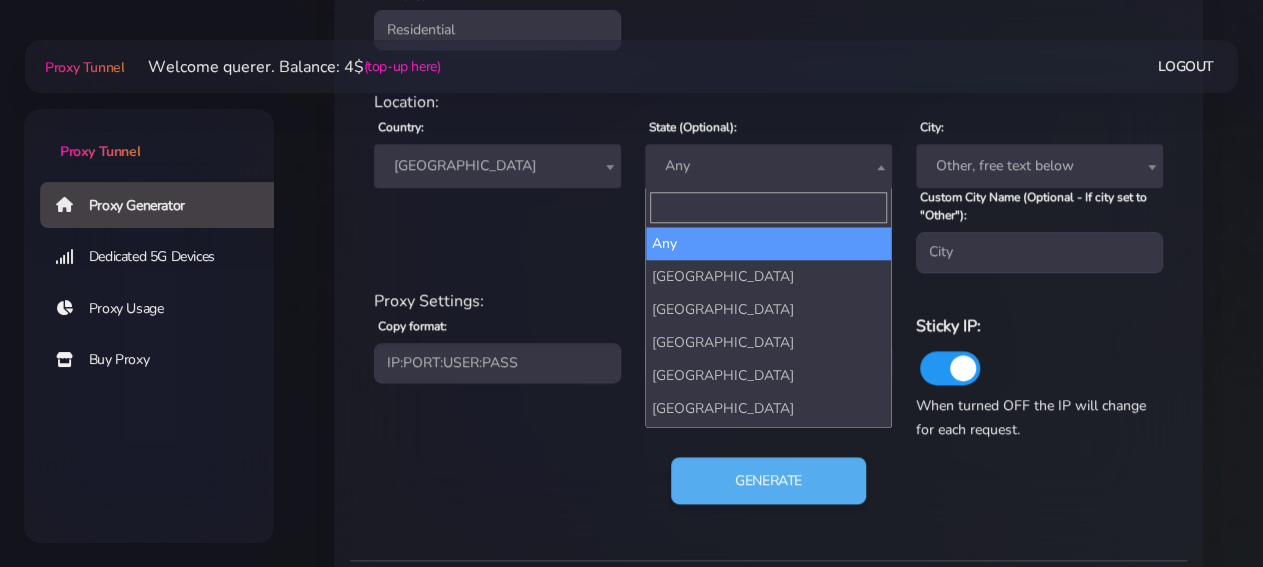 click on "Any" at bounding box center (768, 166) 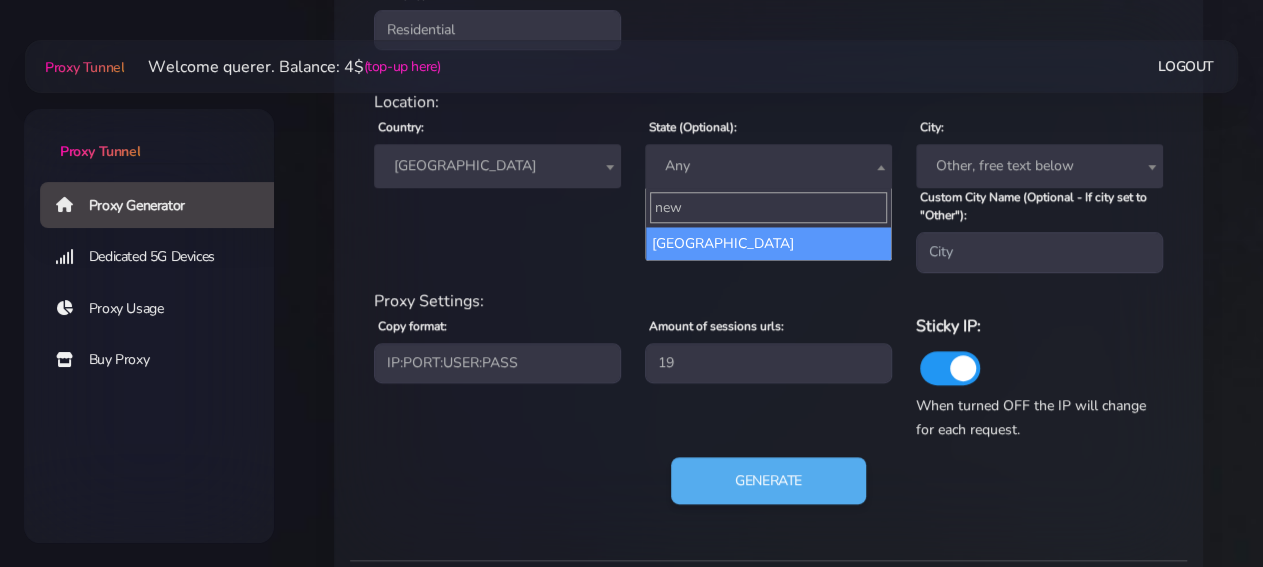 type on "new" 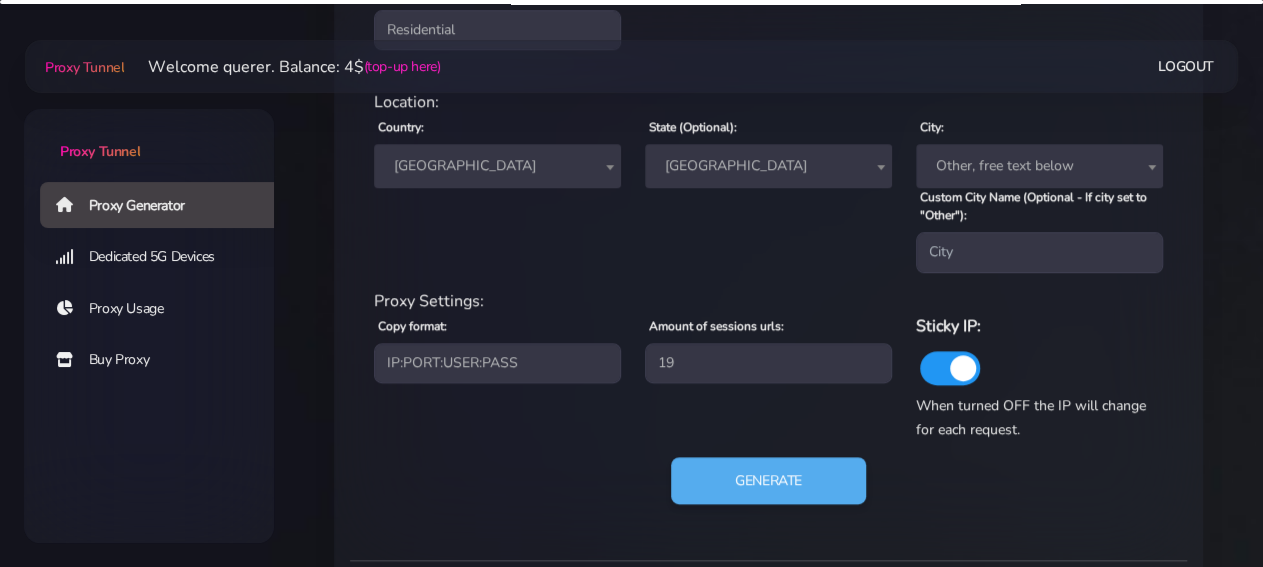 click on "residential
Location:
Country:
Worldwide
[GEOGRAPHIC_DATA]
[GEOGRAPHIC_DATA]
[GEOGRAPHIC_DATA]
[GEOGRAPHIC_DATA]
[GEOGRAPHIC_DATA]
[GEOGRAPHIC_DATA]
[GEOGRAPHIC_DATA]
[GEOGRAPHIC_DATA]
[GEOGRAPHIC_DATA]
Antarctica
[GEOGRAPHIC_DATA]
[US_STATE]
[GEOGRAPHIC_DATA]
[GEOGRAPHIC_DATA]
[GEOGRAPHIC_DATA]
[GEOGRAPHIC_DATA]
[GEOGRAPHIC_DATA]
[GEOGRAPHIC_DATA]
[GEOGRAPHIC_DATA]
[GEOGRAPHIC_DATA]
[GEOGRAPHIC_DATA]
[GEOGRAPHIC_DATA]
[GEOGRAPHIC_DATA]
[GEOGRAPHIC_DATA]
[GEOGRAPHIC_DATA]
[GEOGRAPHIC_DATA]
[GEOGRAPHIC_DATA]
[GEOGRAPHIC_DATA]
[GEOGRAPHIC_DATA]
[GEOGRAPHIC_DATA]
Bonaire
[GEOGRAPHIC_DATA]
[GEOGRAPHIC_DATA]
[GEOGRAPHIC_DATA]
[GEOGRAPHIC_DATA]
[GEOGRAPHIC_DATA]
[GEOGRAPHIC_DATA]
[GEOGRAPHIC_DATA]
[GEOGRAPHIC_DATA]
[GEOGRAPHIC_DATA]
[GEOGRAPHIC_DATA]
[GEOGRAPHIC_DATA]
[GEOGRAPHIC_DATA]
[GEOGRAPHIC_DATA]
[GEOGRAPHIC_DATA]
[GEOGRAPHIC_DATA]
[GEOGRAPHIC_DATA]
[GEOGRAPHIC_DATA]
[GEOGRAPHIC_DATA]
[GEOGRAPHIC_DATA]
[GEOGRAPHIC_DATA]
[GEOGRAPHIC_DATA]
[GEOGRAPHIC_DATA]
[GEOGRAPHIC_DATA]
[GEOGRAPHIC_DATA]
[GEOGRAPHIC_DATA]
[GEOGRAPHIC_DATA]
[GEOGRAPHIC_DATA]" at bounding box center [768, 309] 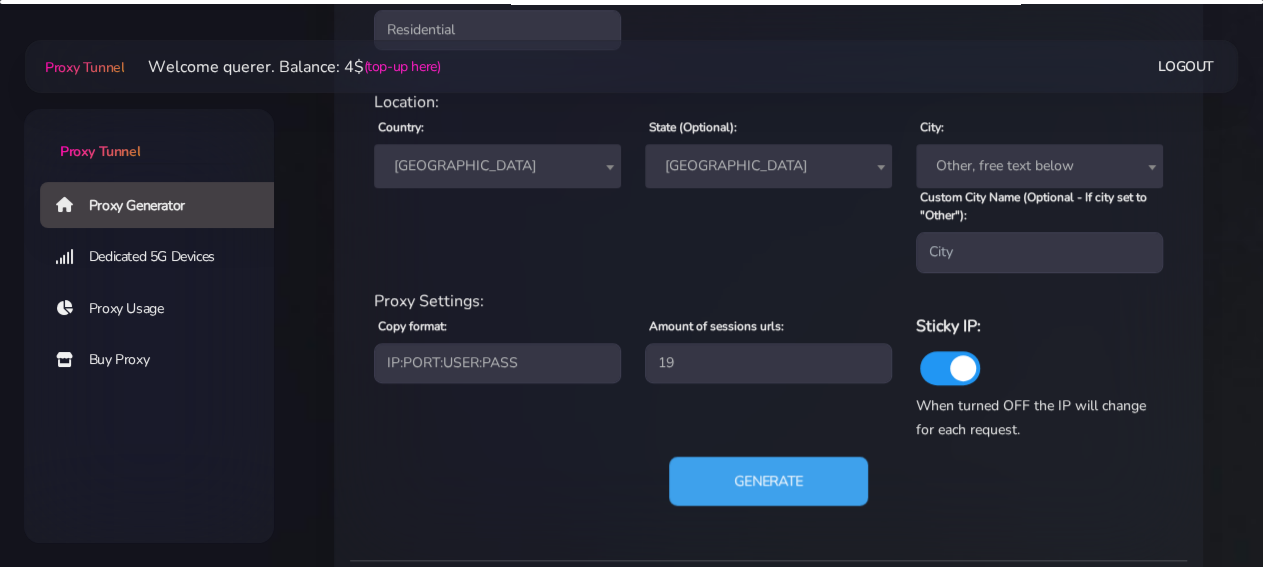click on "Generate" at bounding box center [768, 480] 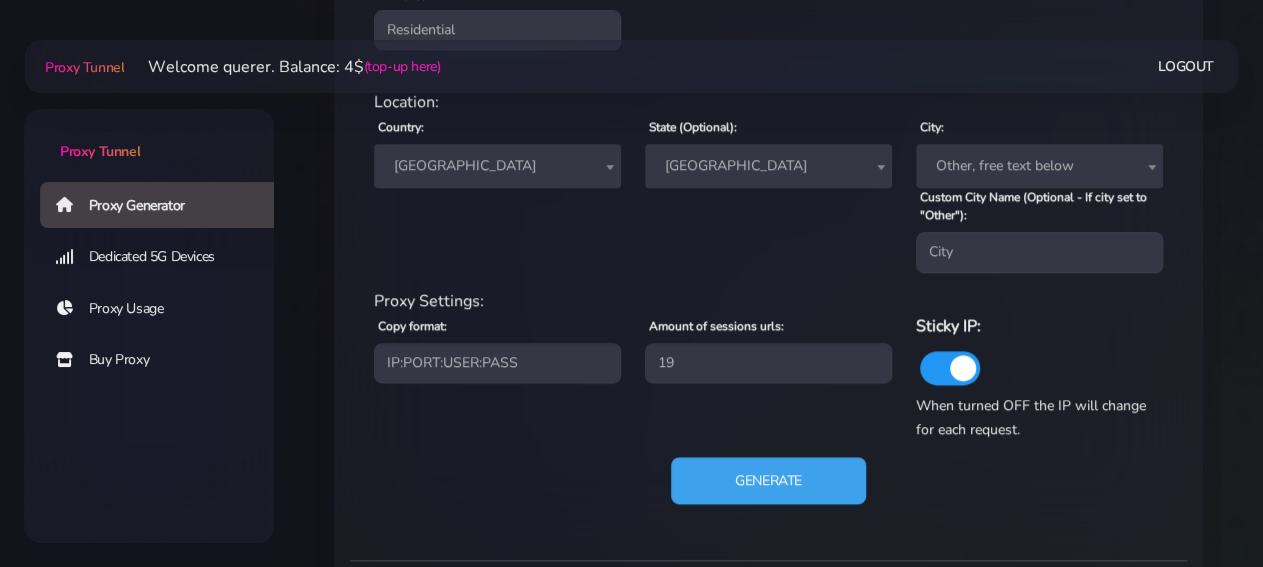 scroll, scrollTop: 1176, scrollLeft: 0, axis: vertical 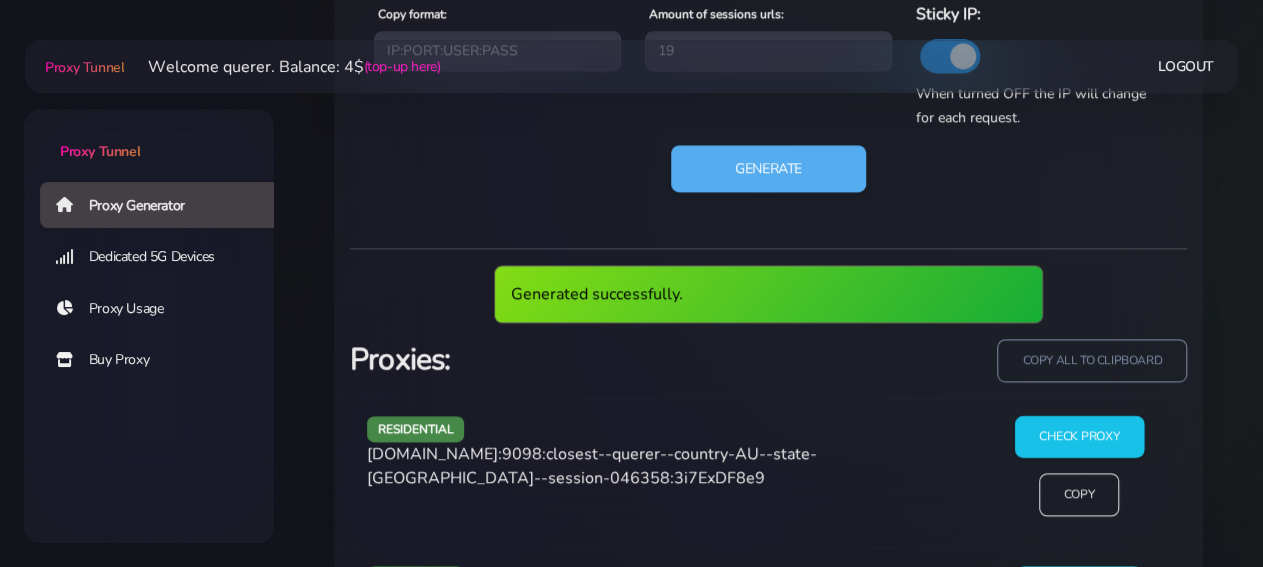 click on "Check Proxy" at bounding box center [1078, 437] 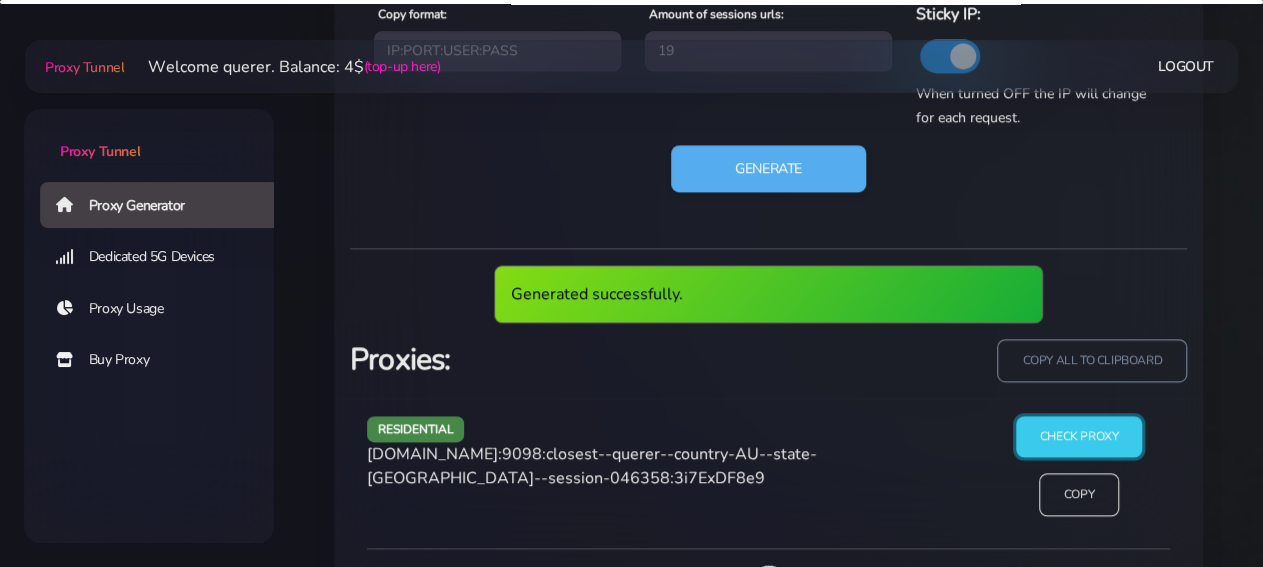 scroll, scrollTop: 1384, scrollLeft: 0, axis: vertical 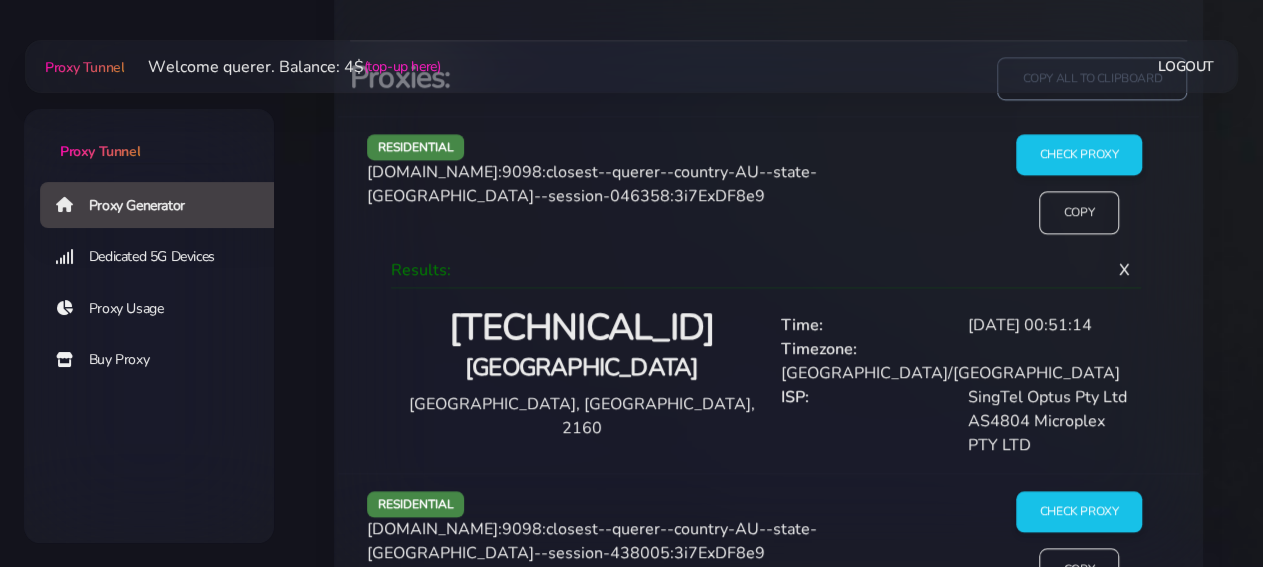 click on "Check Proxy
Copy" at bounding box center (1078, 192) 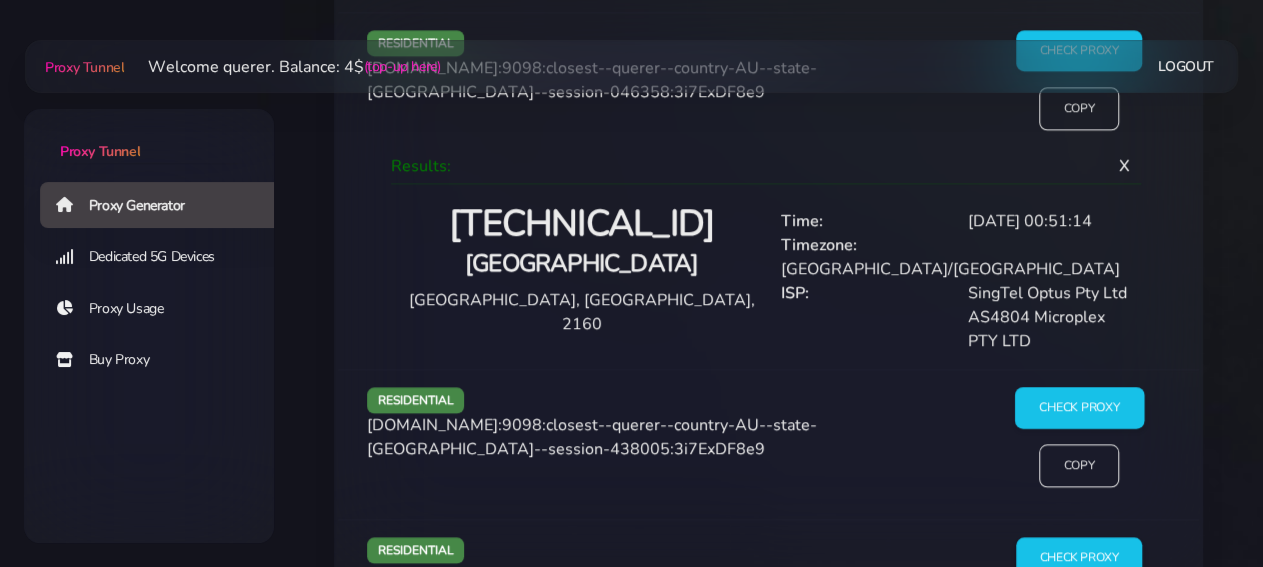 click on "Check Proxy" at bounding box center (1078, 408) 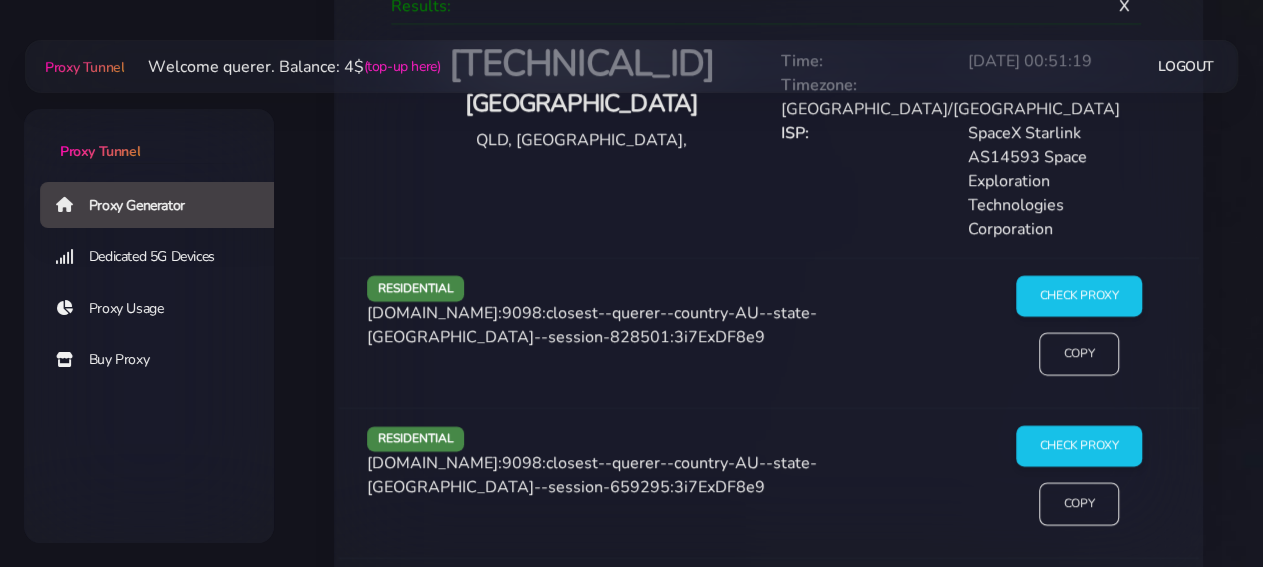 scroll, scrollTop: 2008, scrollLeft: 0, axis: vertical 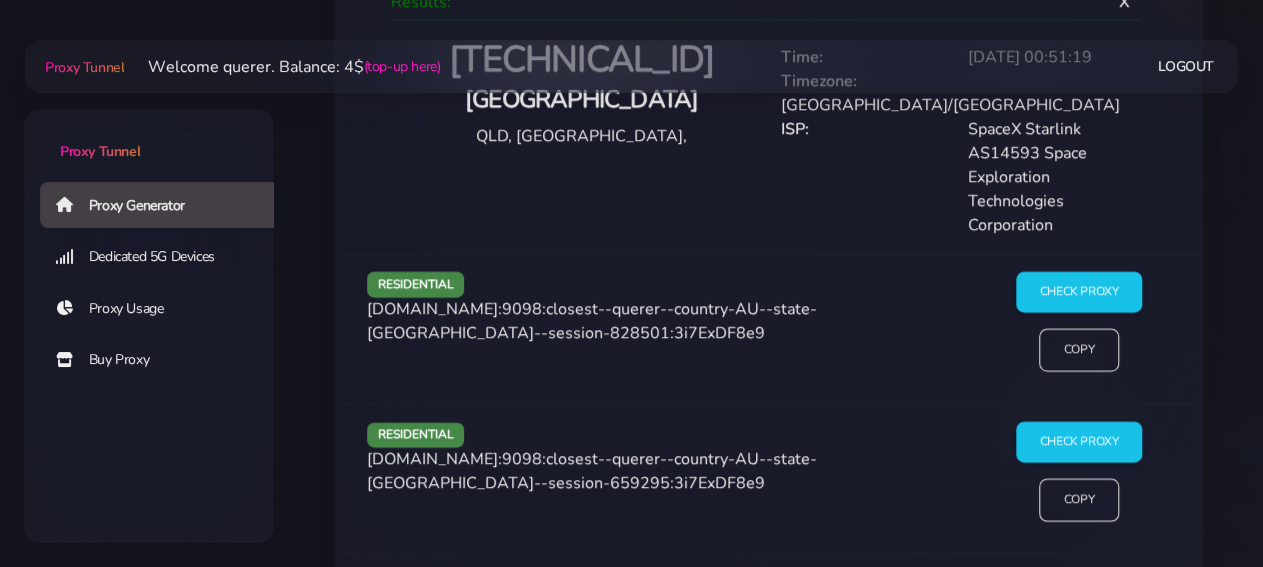 click on "Check Proxy
Copy" at bounding box center [1078, 330] 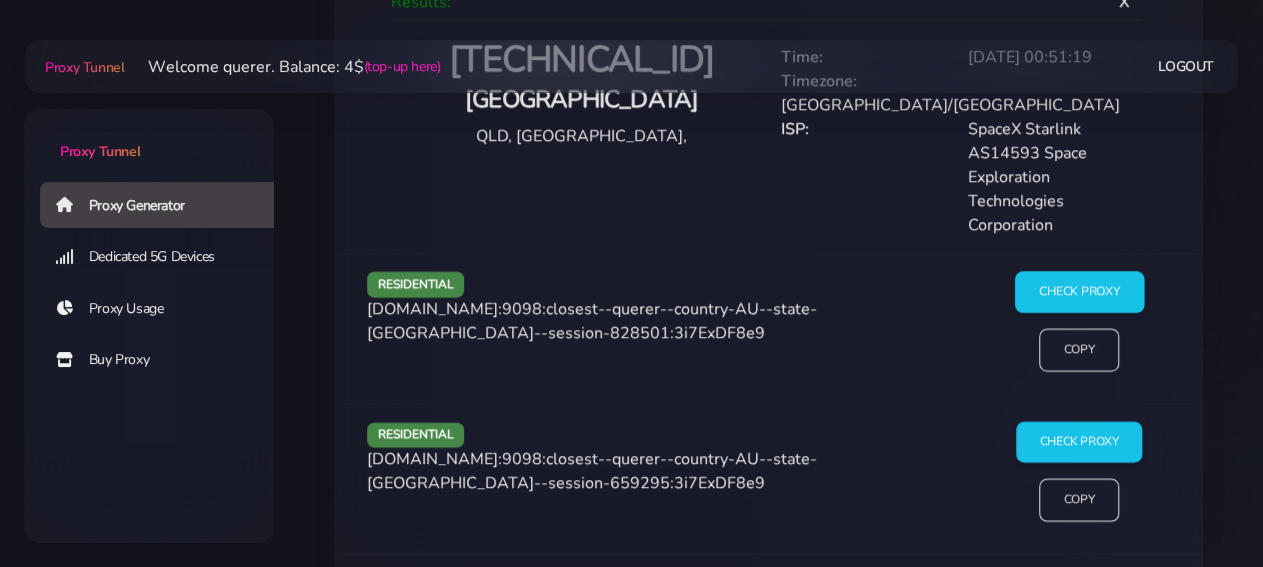 click on "Check Proxy" at bounding box center (1078, 293) 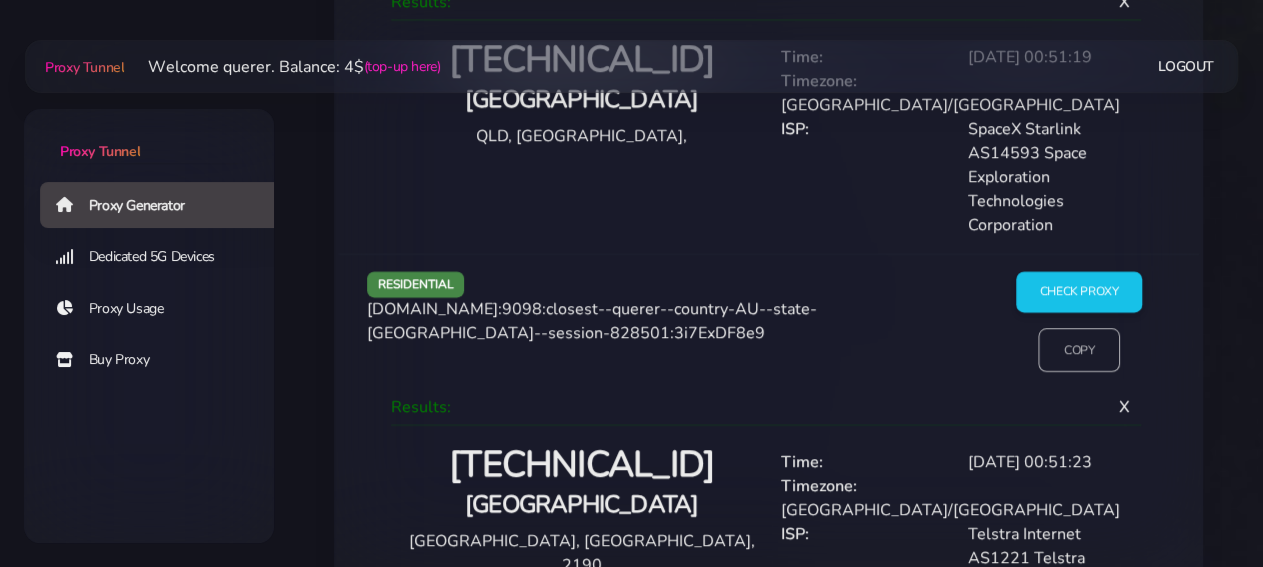 click on "Copy" at bounding box center [1079, 350] 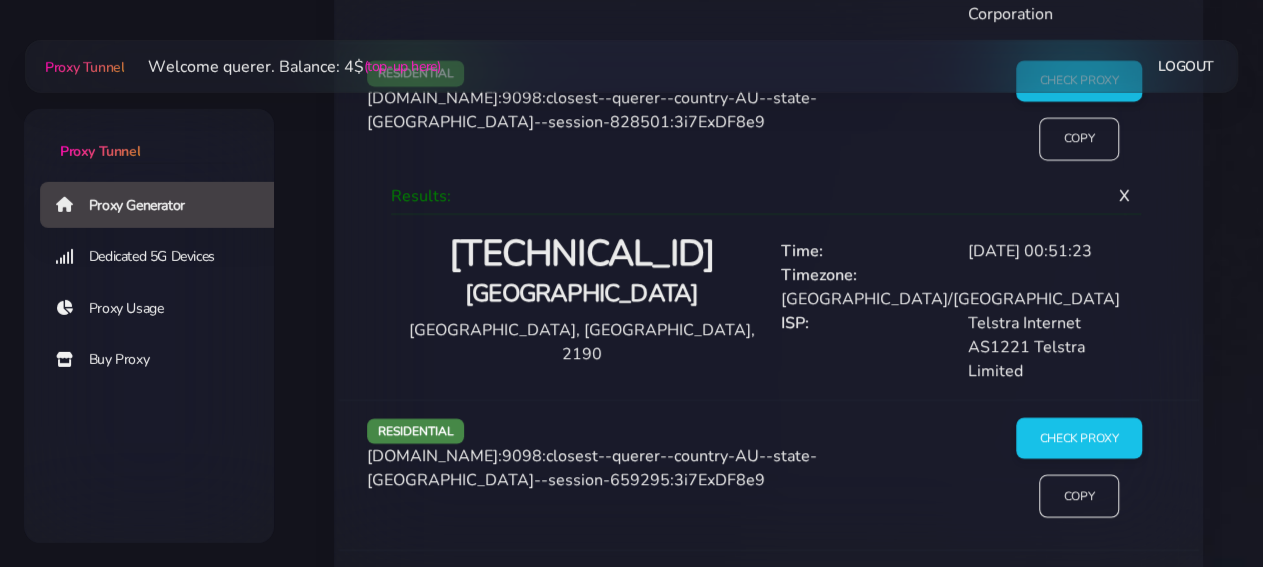 scroll, scrollTop: 2320, scrollLeft: 0, axis: vertical 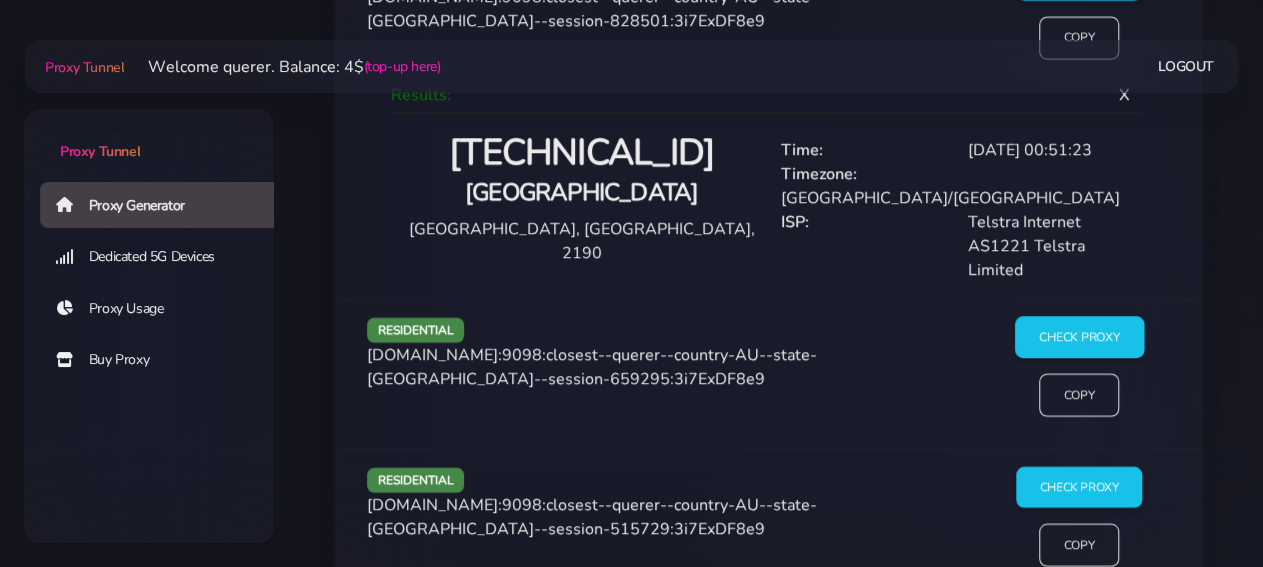 click on "Check Proxy" at bounding box center (1078, 338) 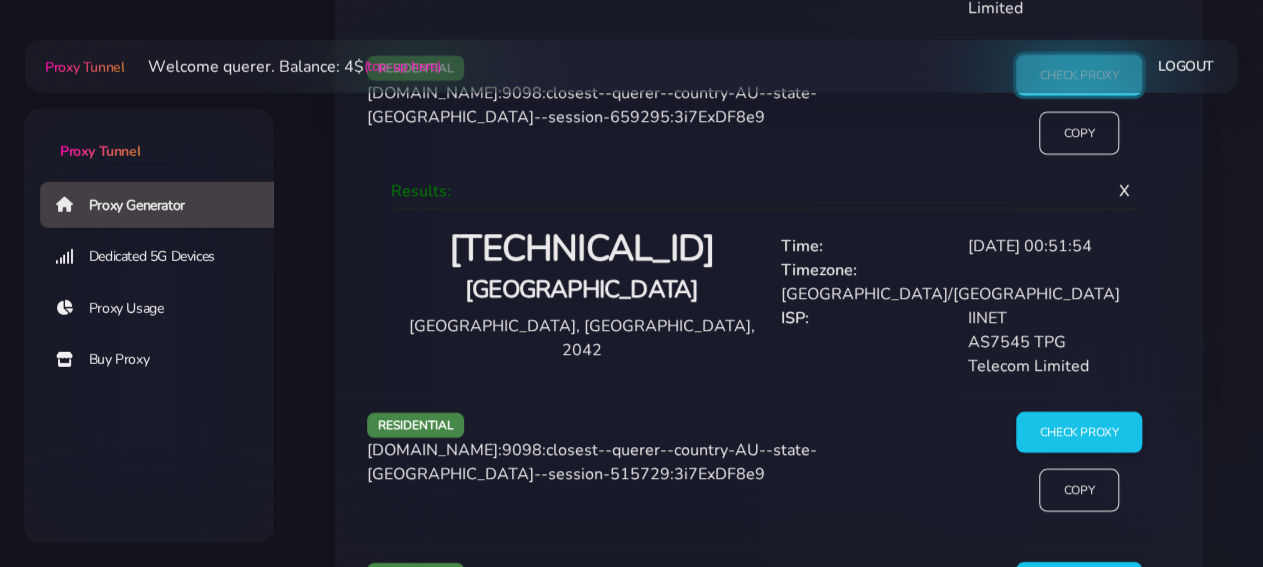 scroll, scrollTop: 2528, scrollLeft: 0, axis: vertical 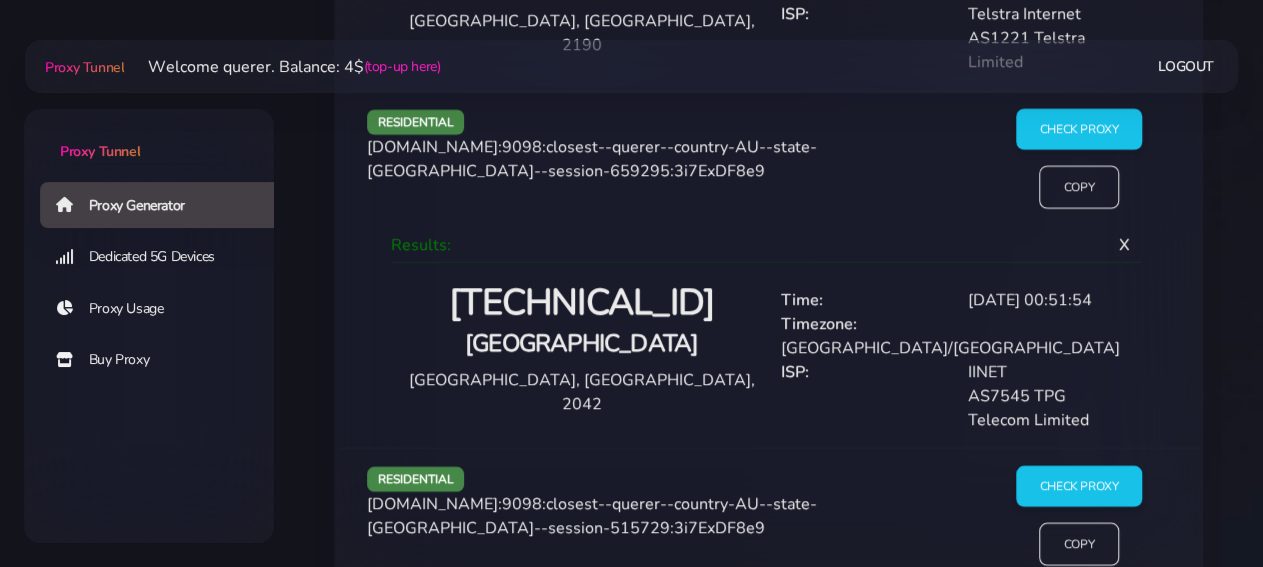 click on "Check Proxy
Copy" at bounding box center (1078, 524) 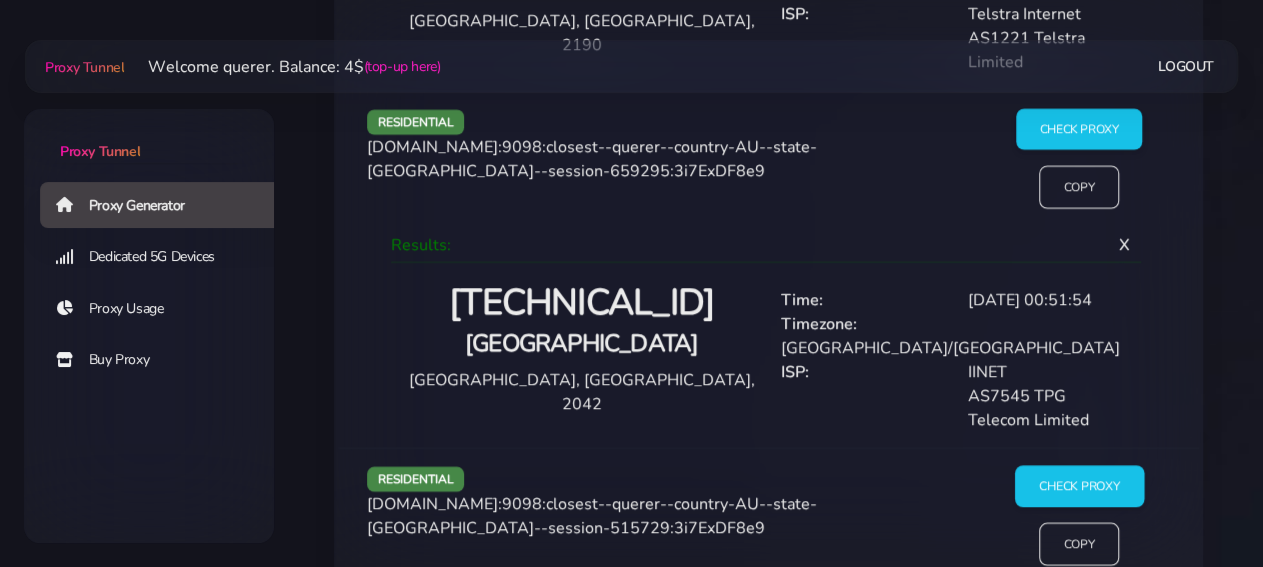click on "Check Proxy" at bounding box center [1078, 487] 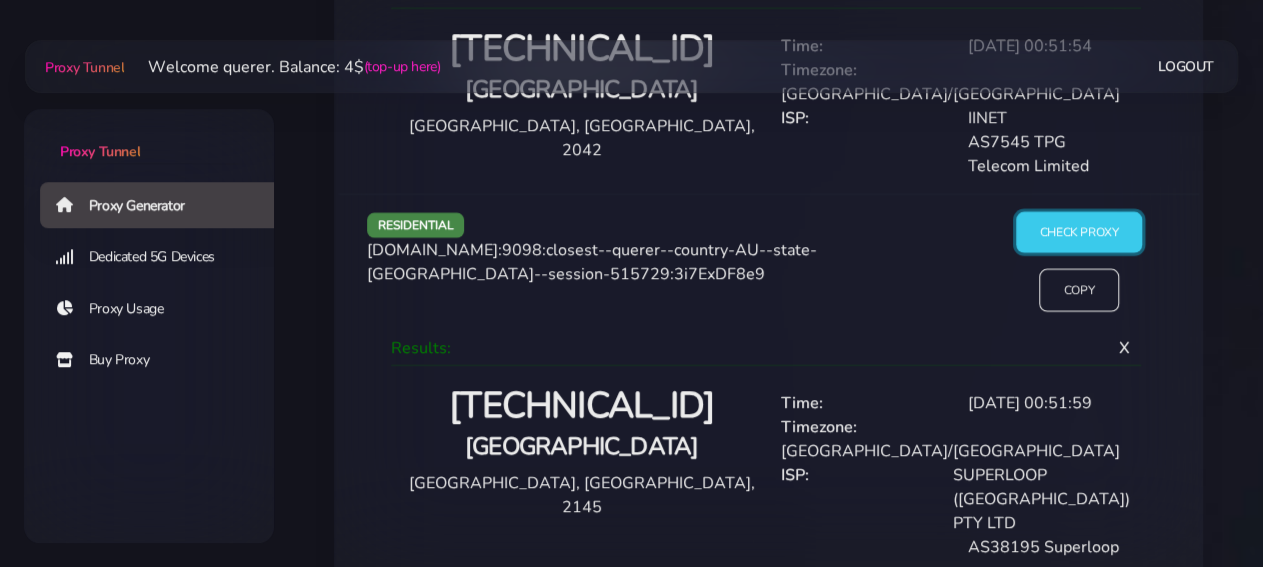 scroll, scrollTop: 2840, scrollLeft: 0, axis: vertical 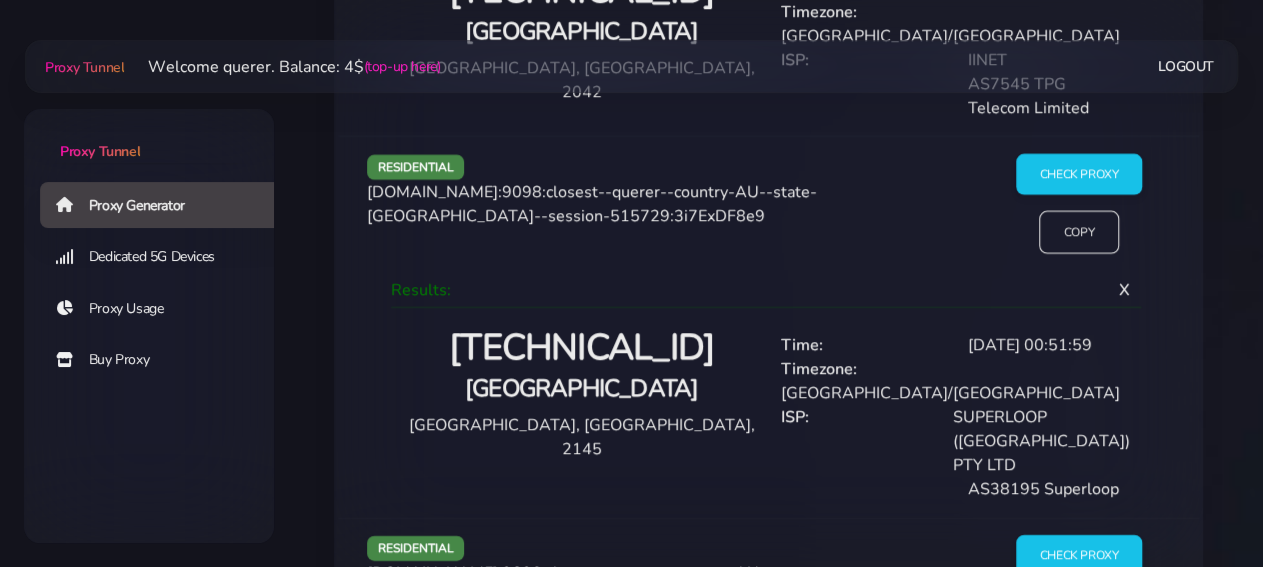 click on "residential
[DOMAIN_NAME]:9098:closest--querer--country-AU--state-[GEOGRAPHIC_DATA]--session-226499:3i7ExDF8e9
Check Proxy
Copy" at bounding box center [768, 593] 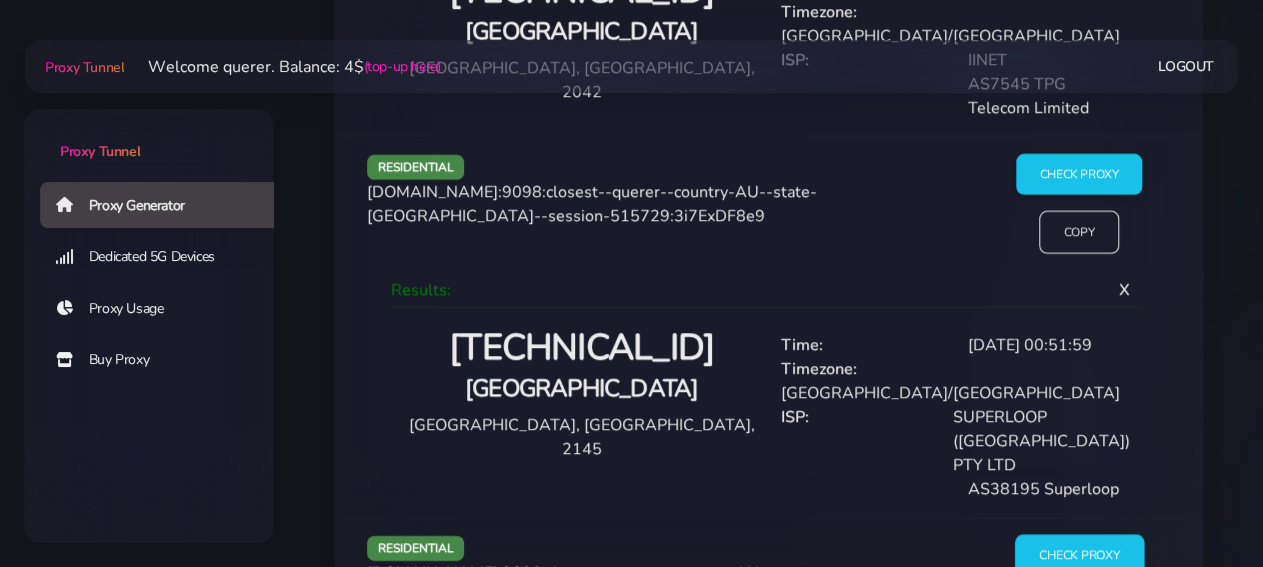 click on "Check Proxy" at bounding box center [1078, 556] 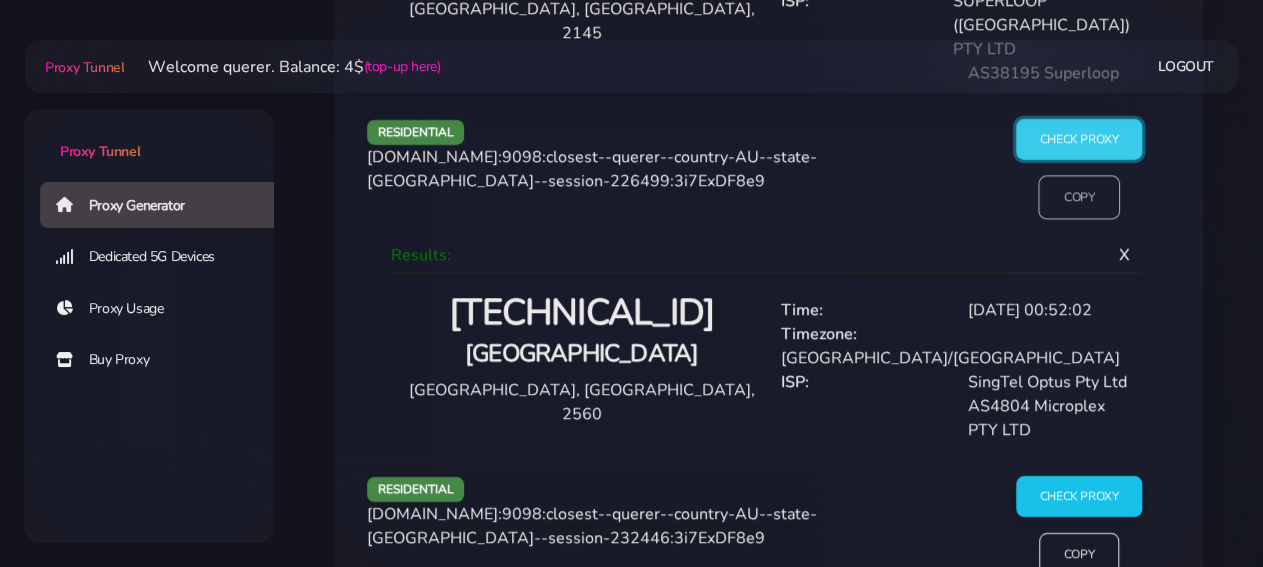 scroll, scrollTop: 3152, scrollLeft: 0, axis: vertical 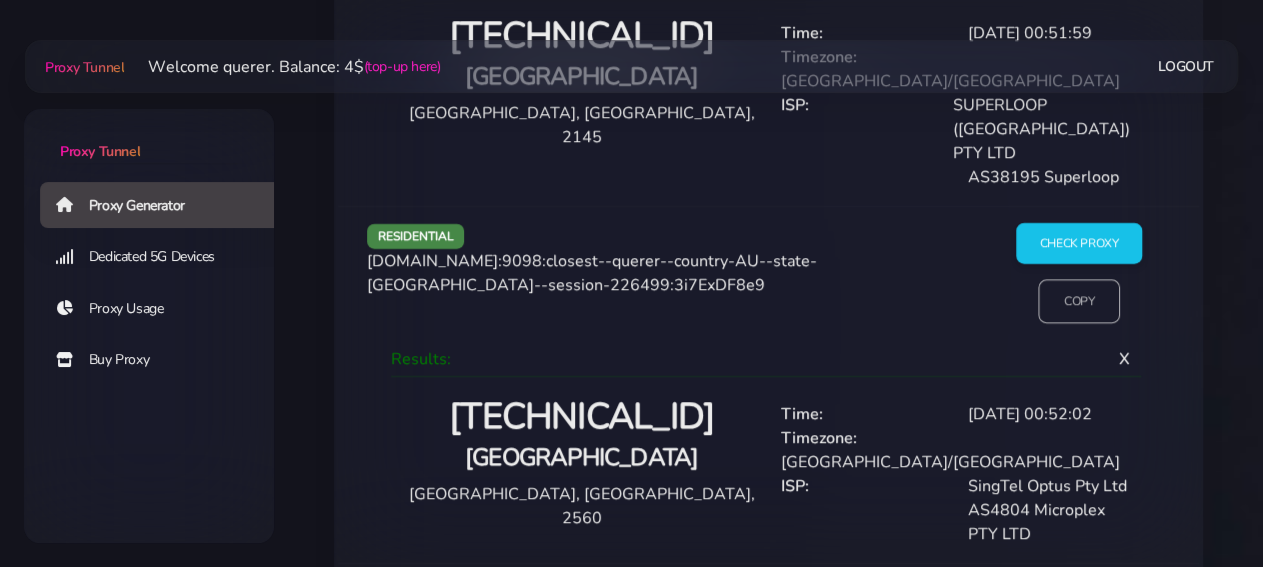 click on "Copy" at bounding box center [1079, 302] 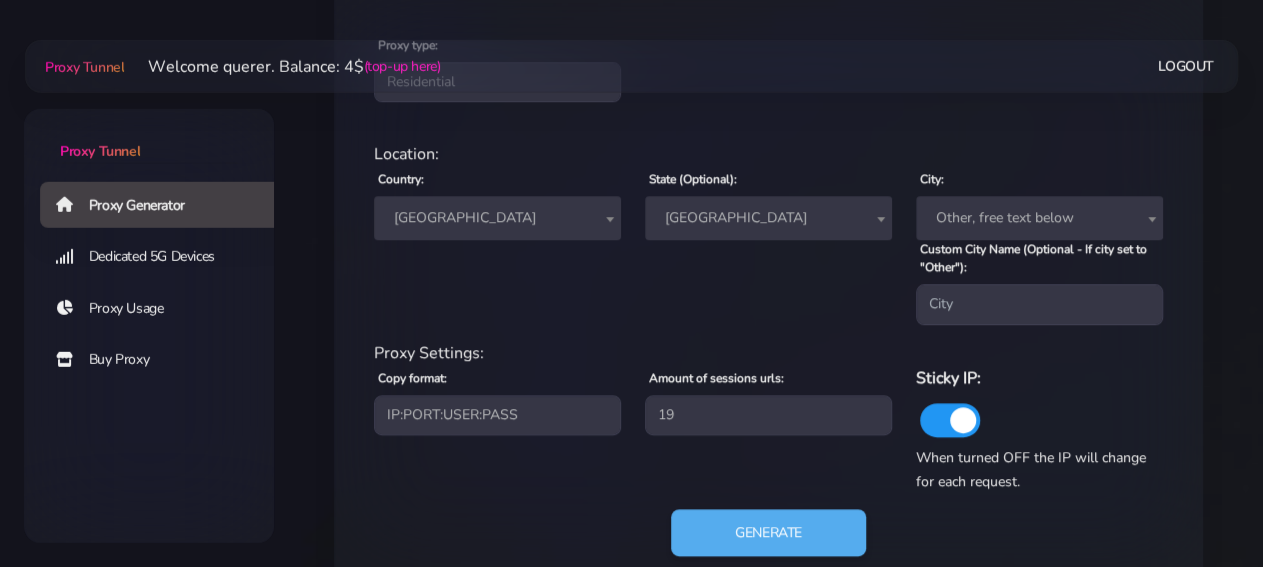 scroll, scrollTop: 760, scrollLeft: 0, axis: vertical 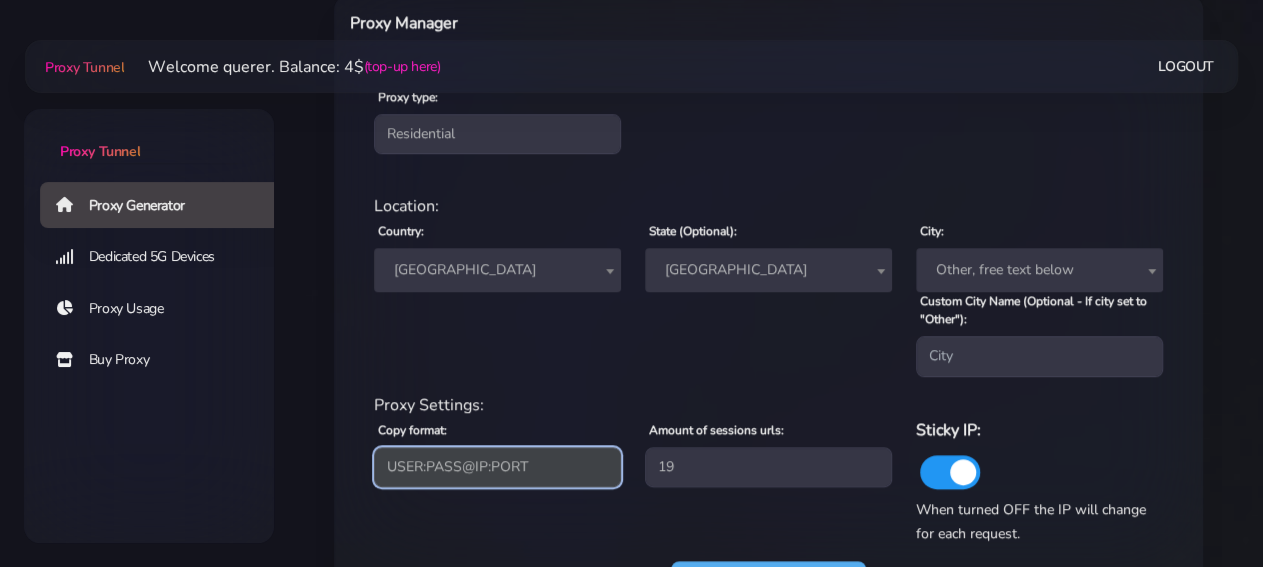 click on "USER:PASS@IP:PORT" at bounding box center (0, 0) 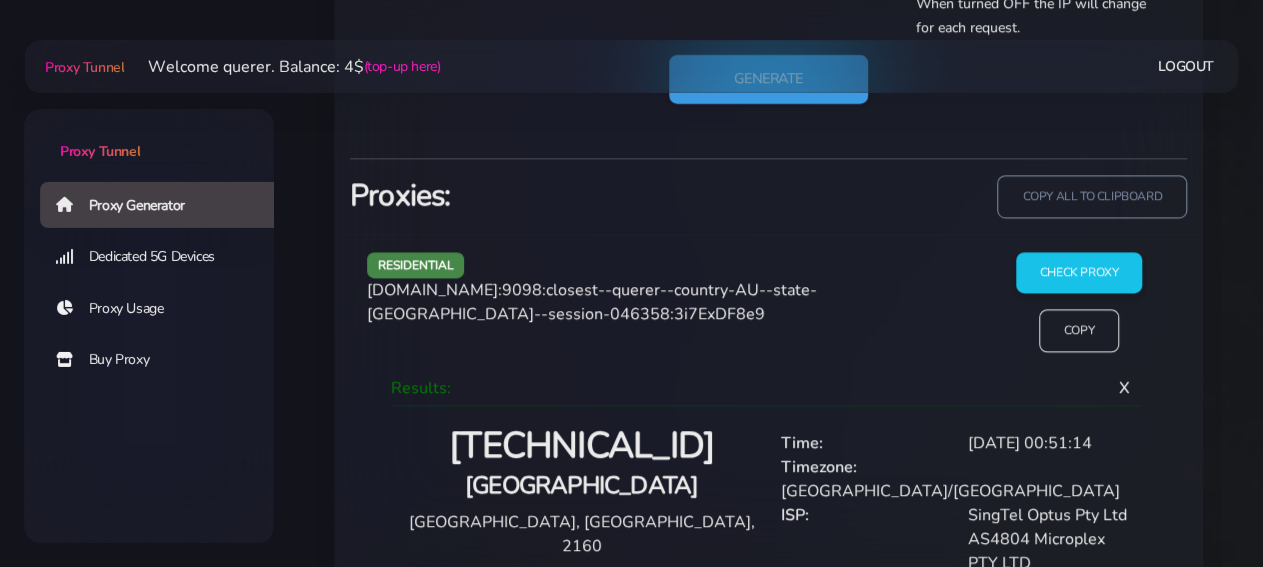 scroll, scrollTop: 1072, scrollLeft: 0, axis: vertical 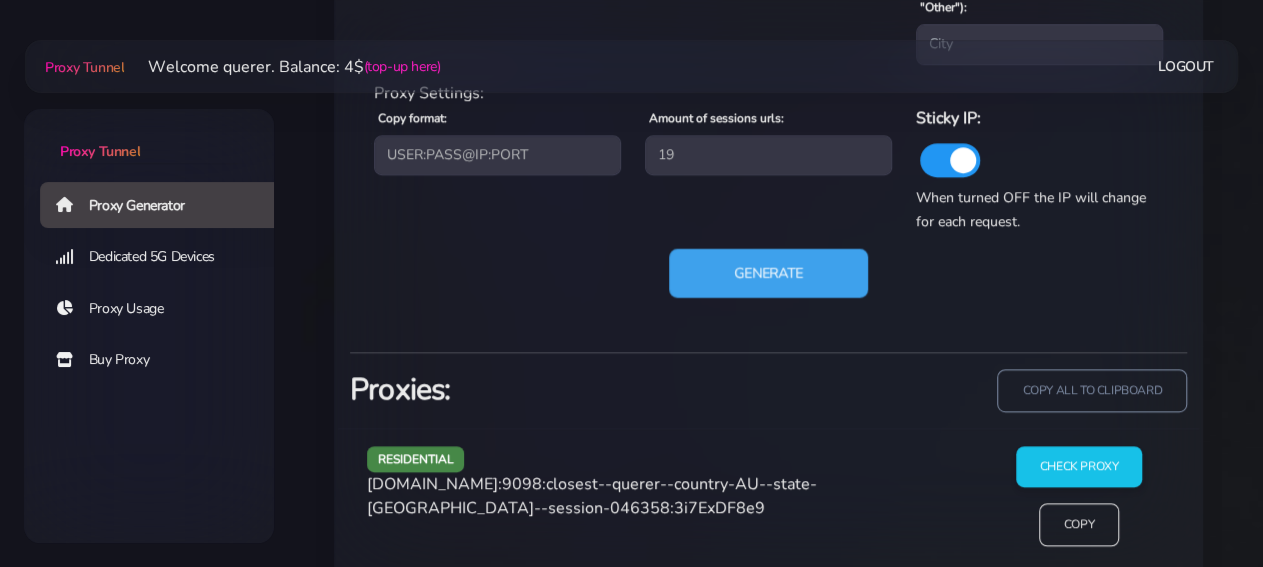 click on "Generate" at bounding box center [768, 272] 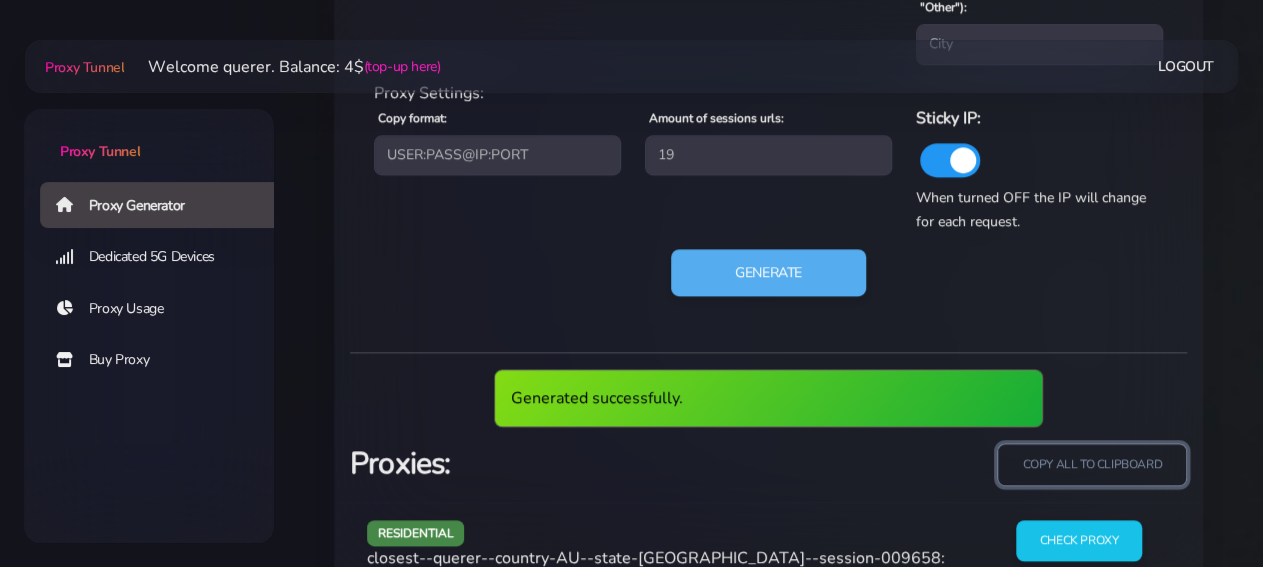 click on "copy all to clipboard" at bounding box center (1092, 464) 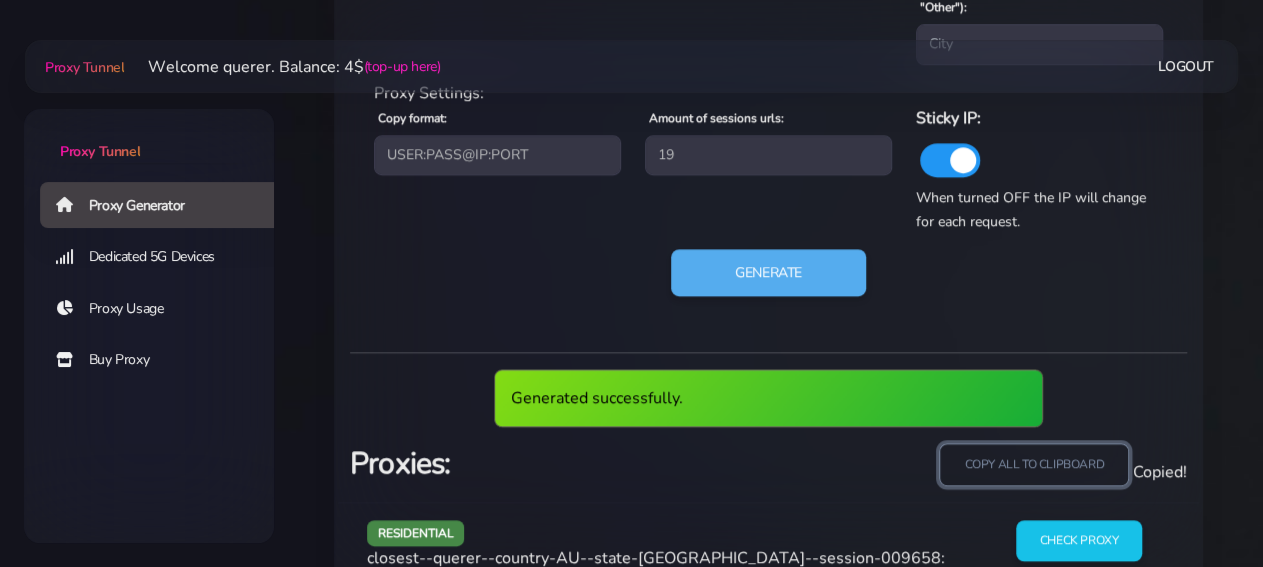 scroll, scrollTop: 1488, scrollLeft: 0, axis: vertical 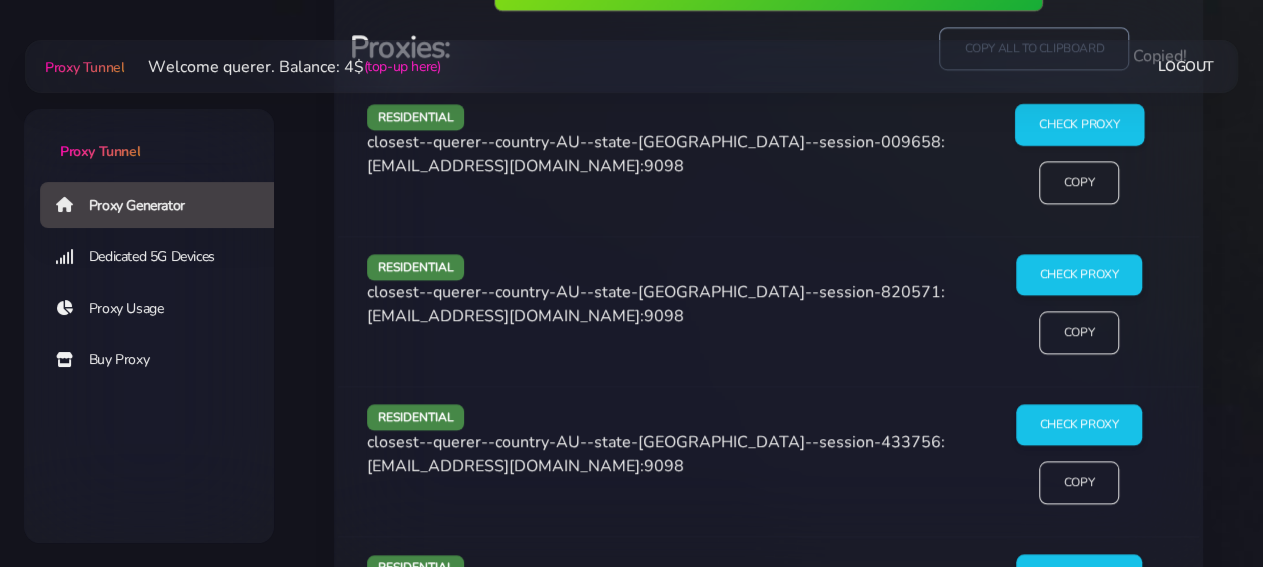 click on "Check Proxy" at bounding box center (1078, 125) 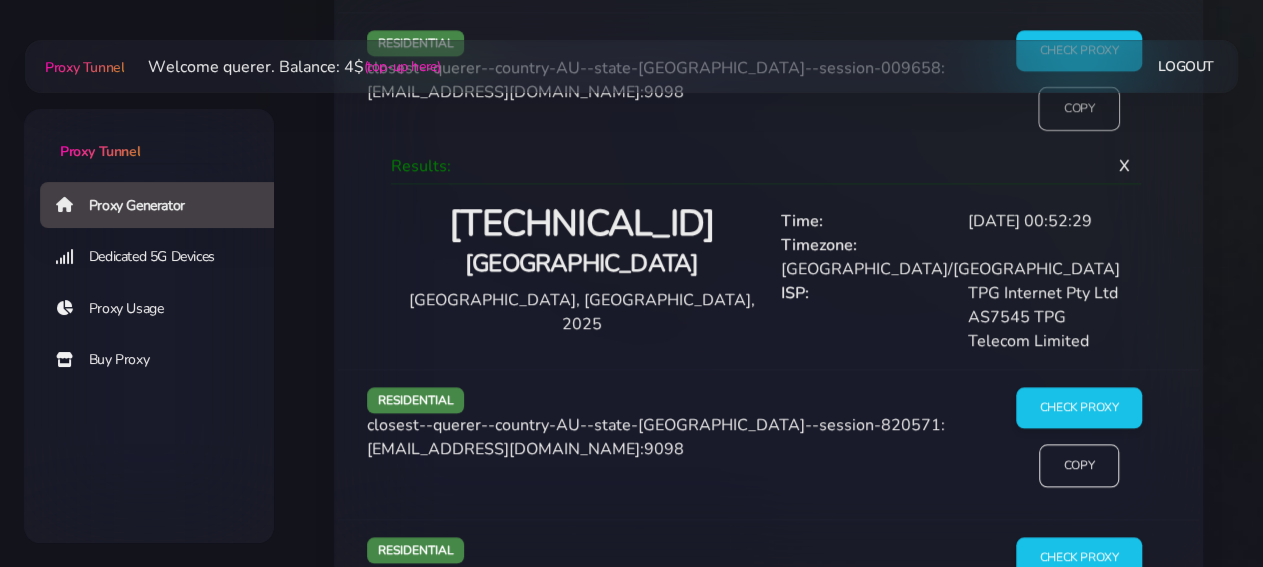 click on "Copy" at bounding box center [1079, 108] 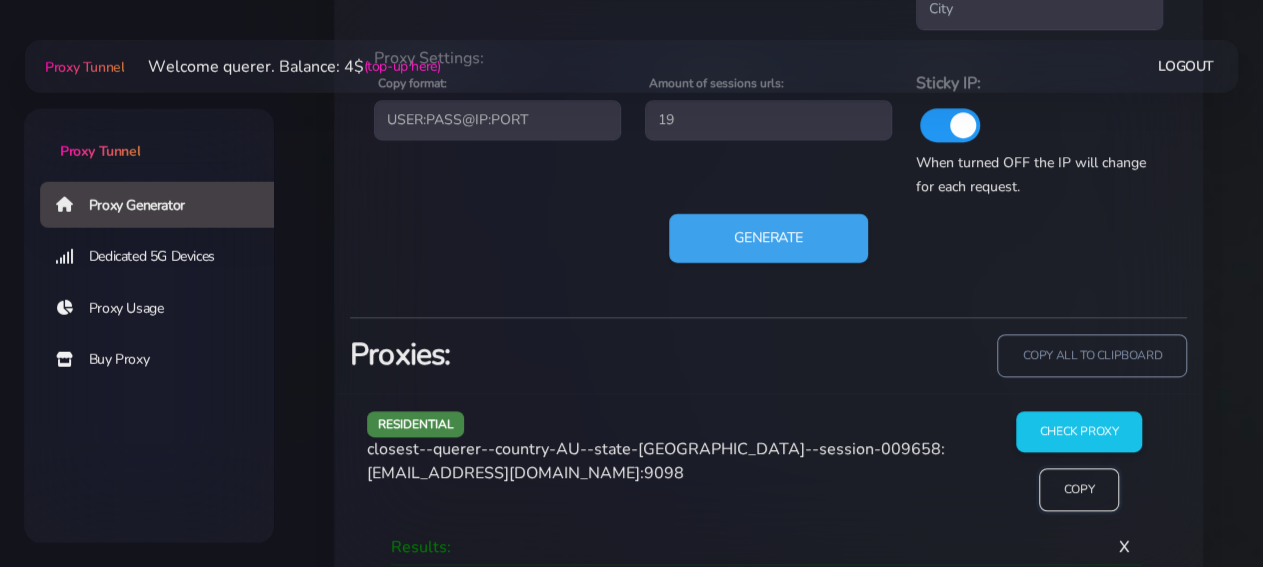scroll, scrollTop: 1072, scrollLeft: 0, axis: vertical 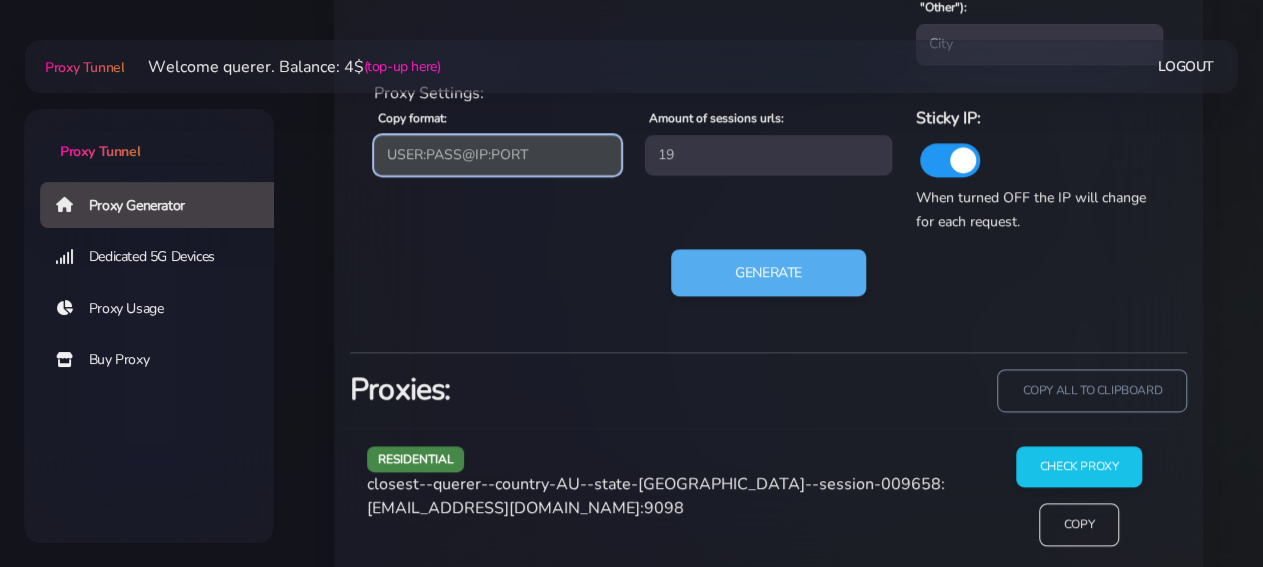 click on "IP:PORT:USER:PASS
USER:PASS@IP:PORT
PORT:IP:USER:[PERSON_NAME]:USER:PORT:IP" at bounding box center (497, 155) 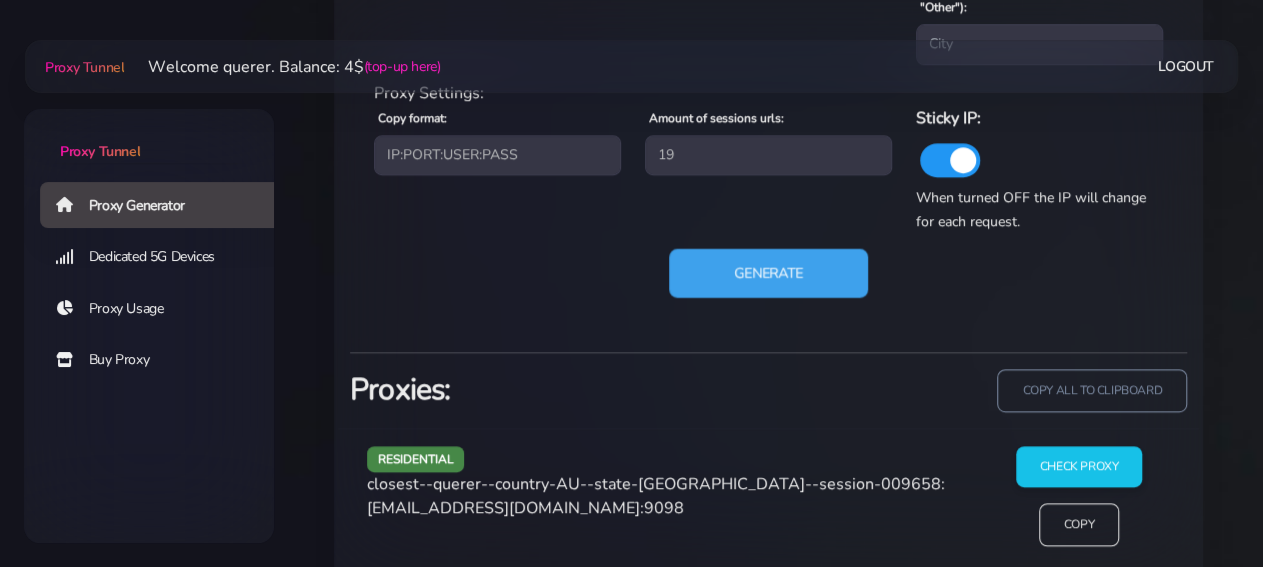 click on "Generate" at bounding box center (768, 272) 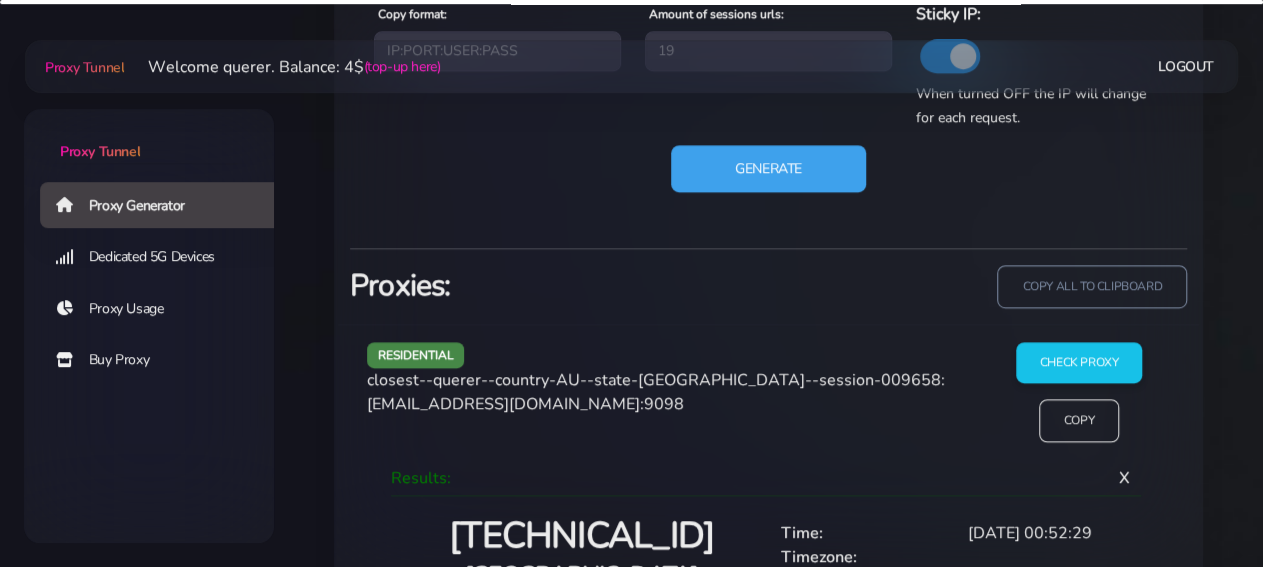 scroll, scrollTop: 1280, scrollLeft: 0, axis: vertical 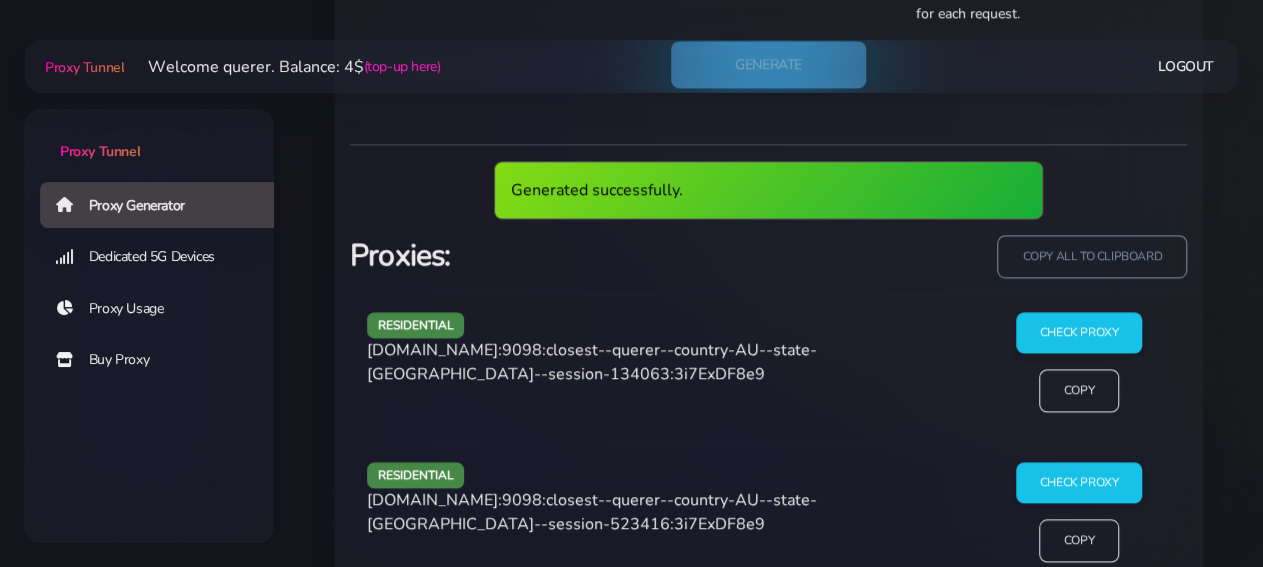 click on "residential
[DOMAIN_NAME]:9098:closest--querer--country-AU--state-[GEOGRAPHIC_DATA]--session-134063:3i7ExDF8e9
Check Proxy
Copy" at bounding box center [768, 369] 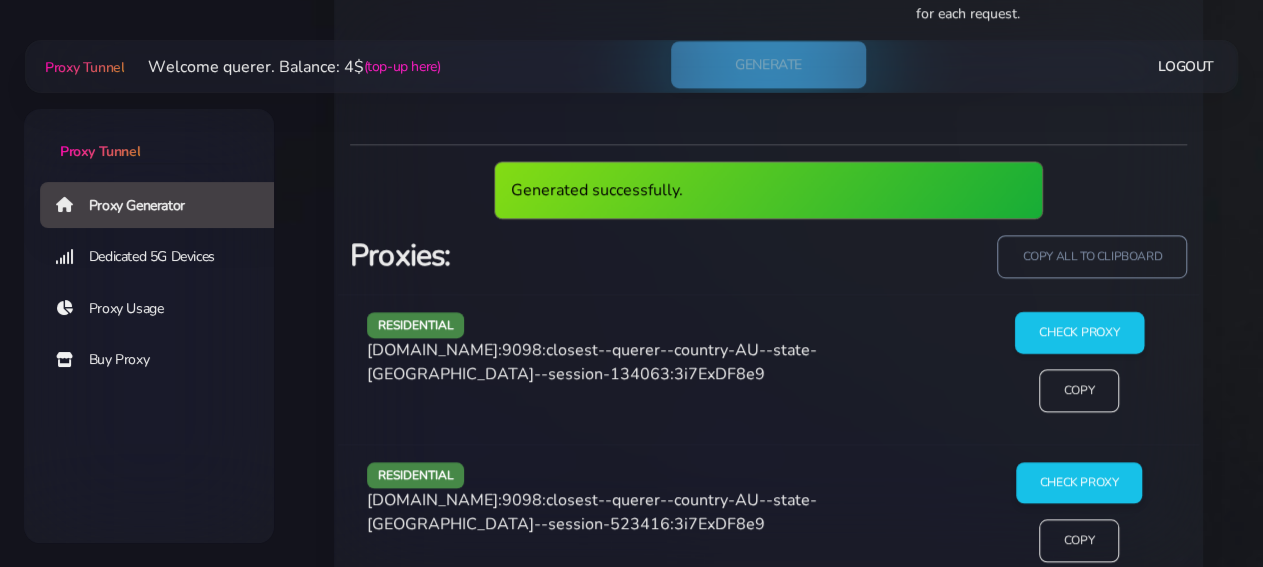 click on "Check Proxy" at bounding box center (1078, 333) 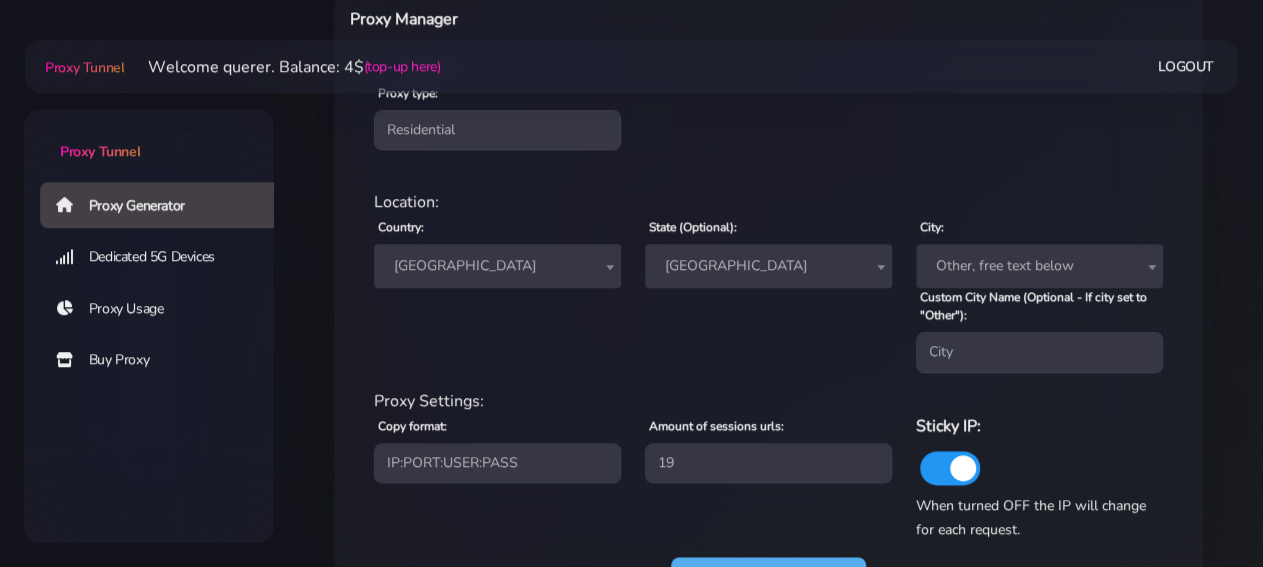 scroll, scrollTop: 760, scrollLeft: 0, axis: vertical 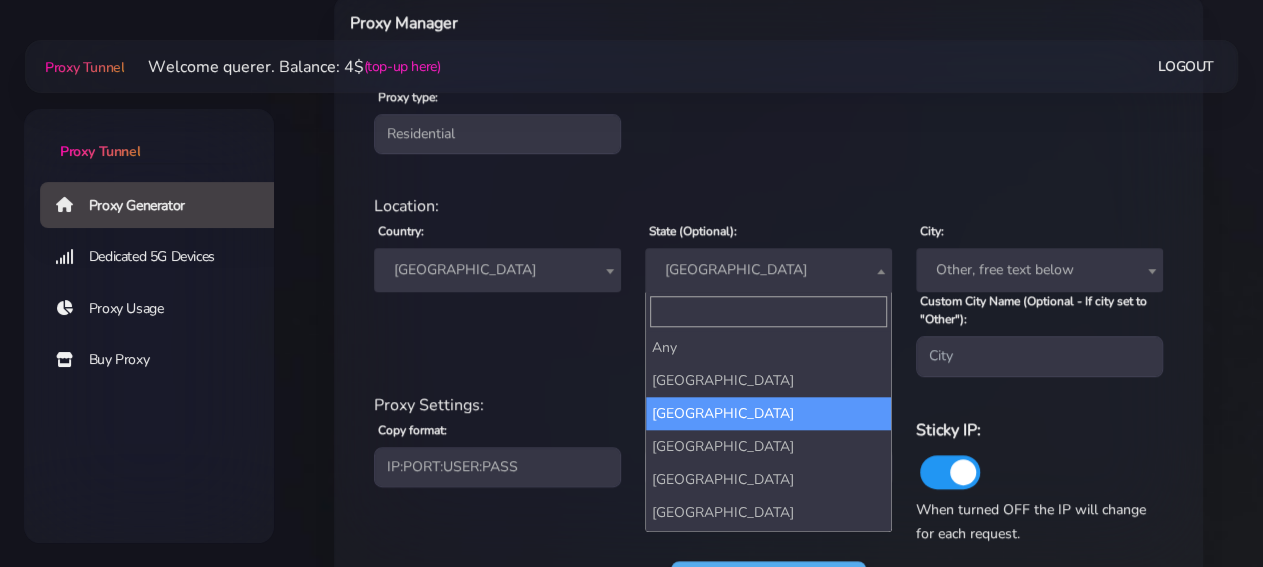 click on "[GEOGRAPHIC_DATA]" at bounding box center (768, 270) 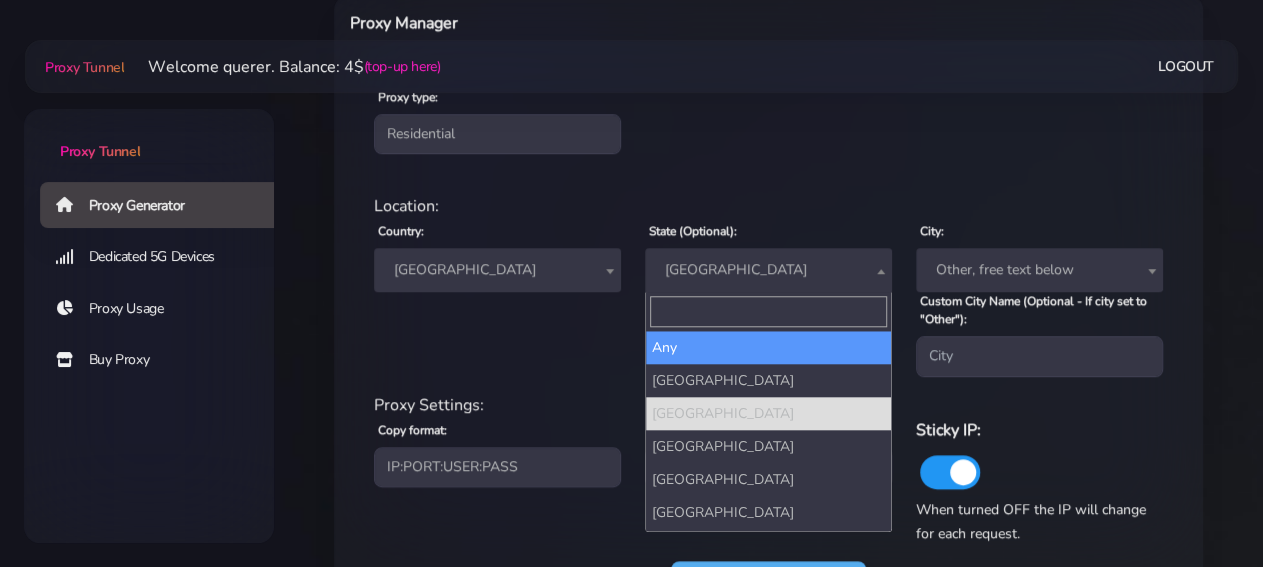 select 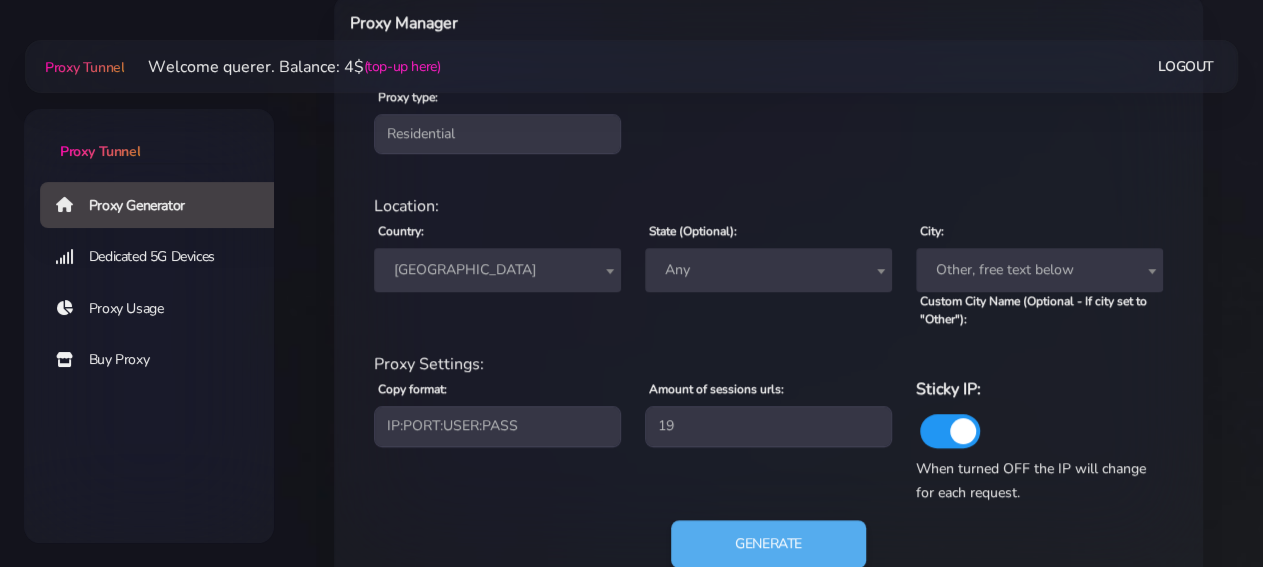 scroll, scrollTop: 1176, scrollLeft: 0, axis: vertical 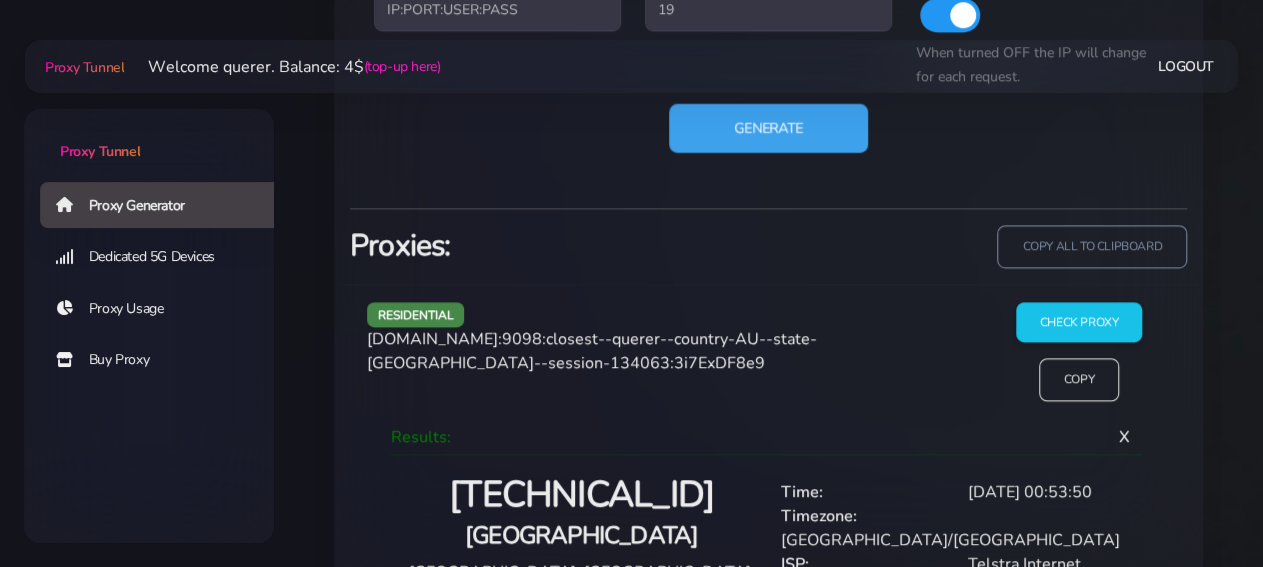 click on "Generate" at bounding box center (768, 128) 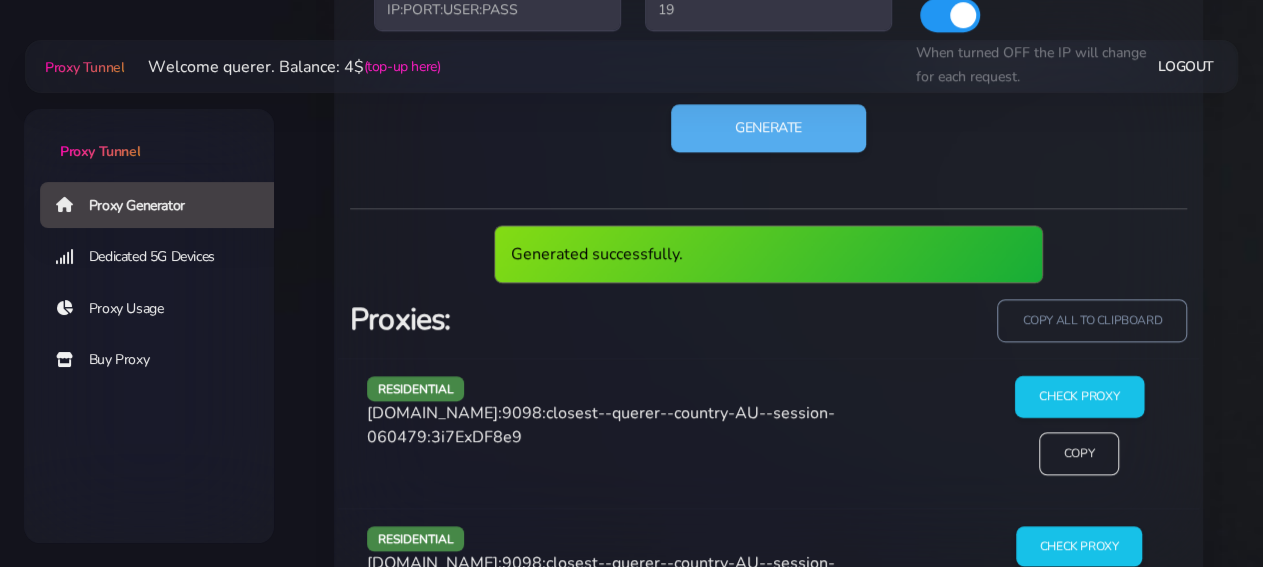 click on "Check Proxy" at bounding box center (1078, 396) 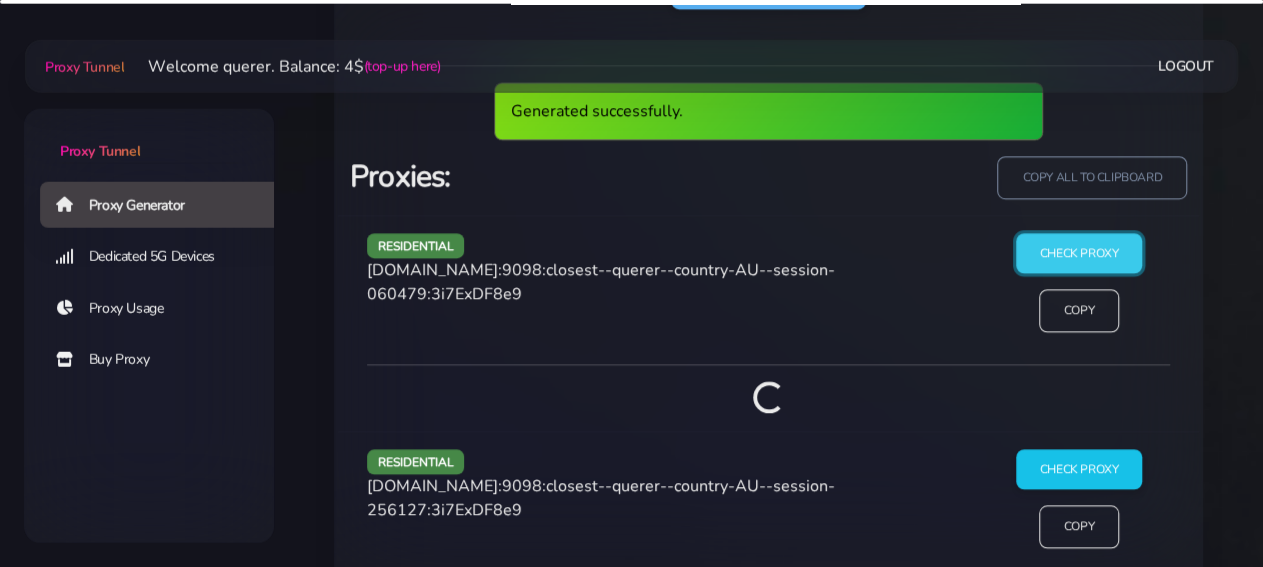 scroll, scrollTop: 1280, scrollLeft: 0, axis: vertical 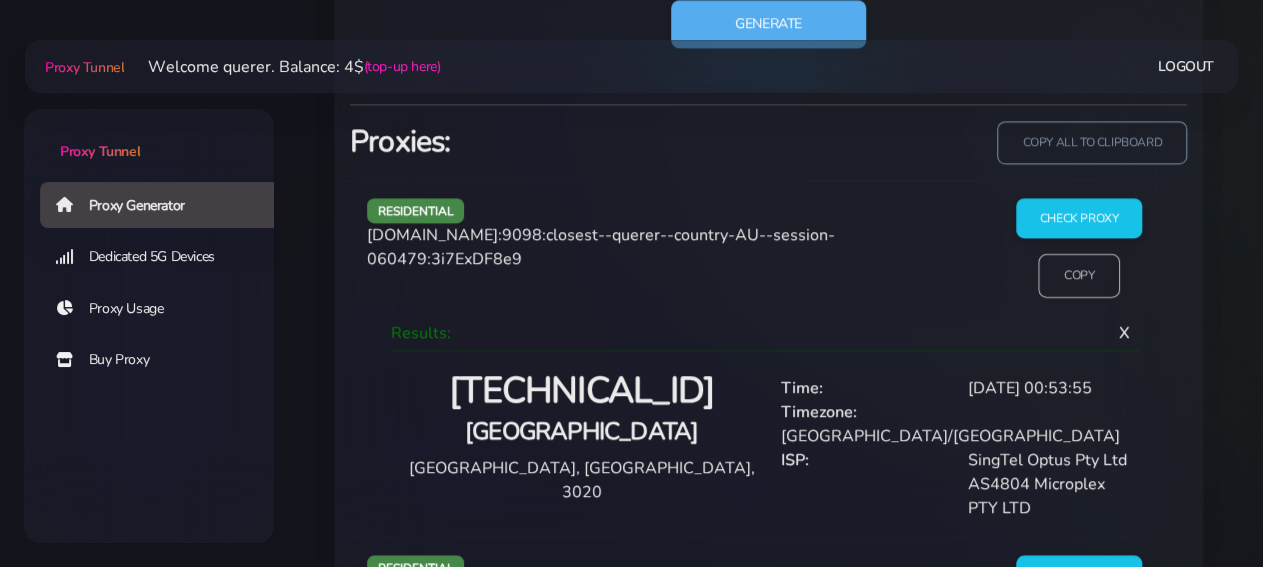 click on "Copy" at bounding box center [1079, 276] 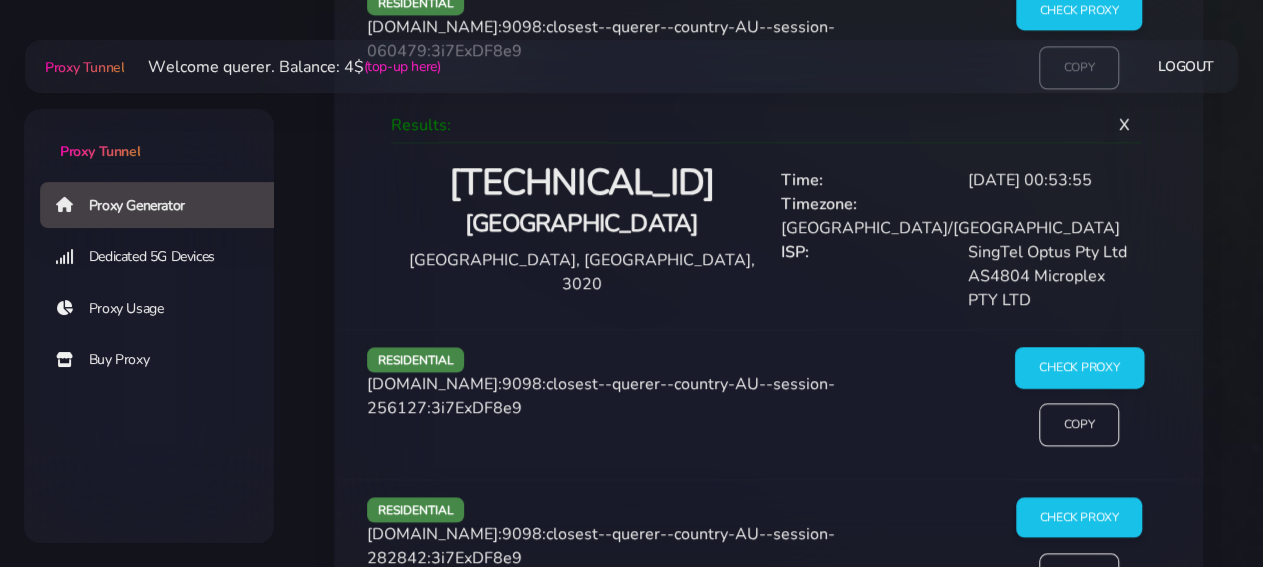 click on "Check Proxy" at bounding box center (1078, 367) 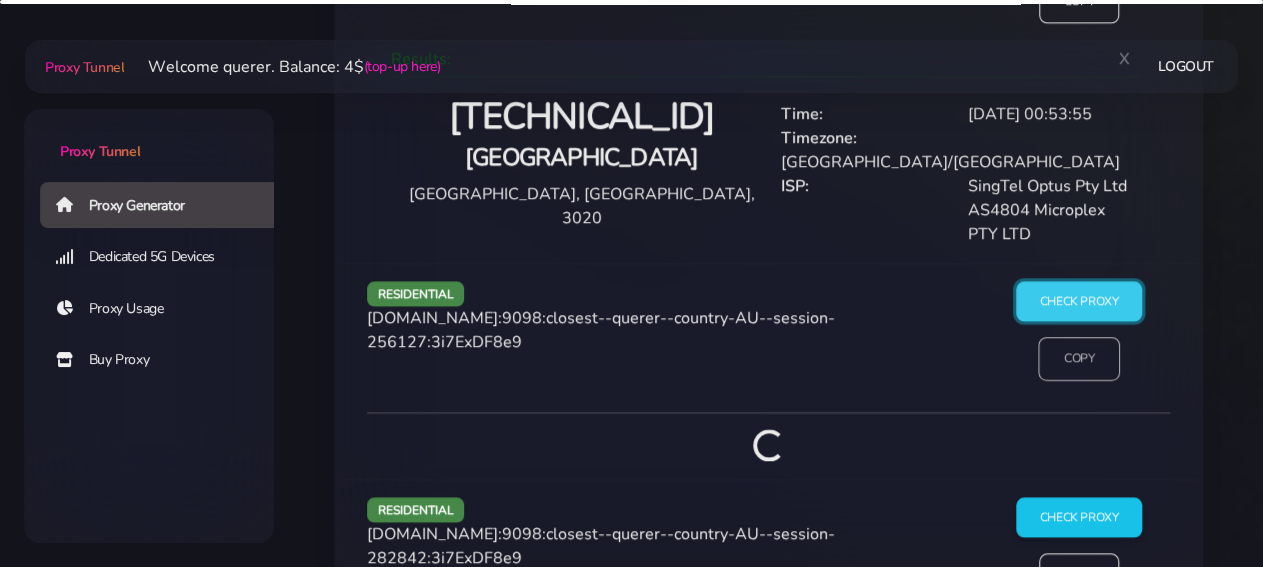scroll, scrollTop: 1696, scrollLeft: 0, axis: vertical 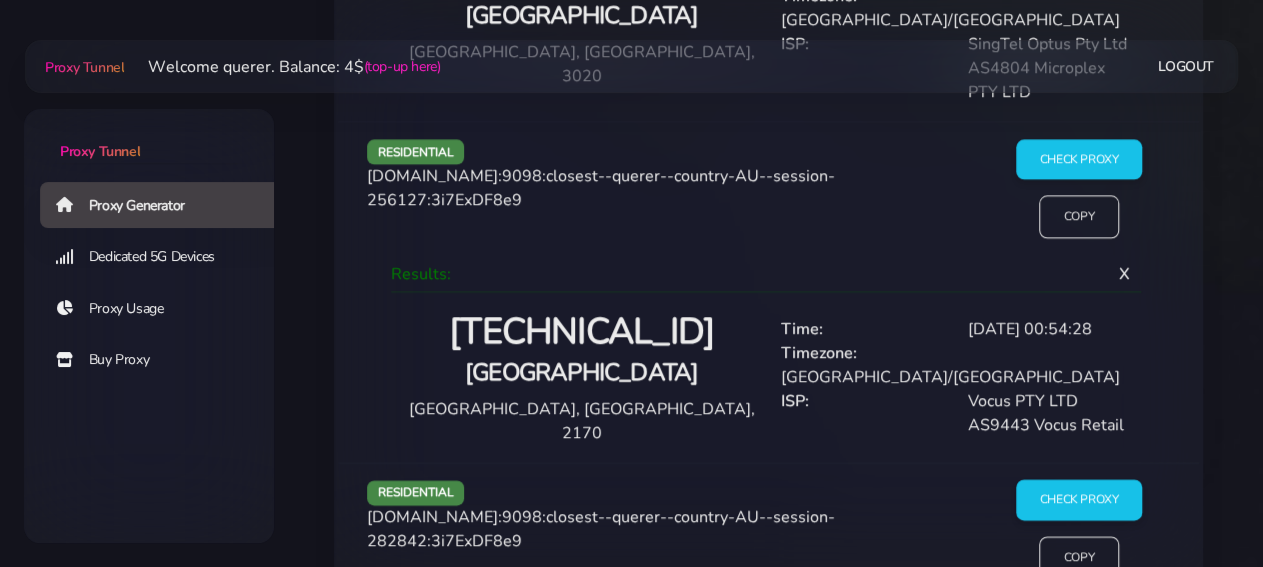 click on "Check Proxy
Copy" at bounding box center (1078, 197) 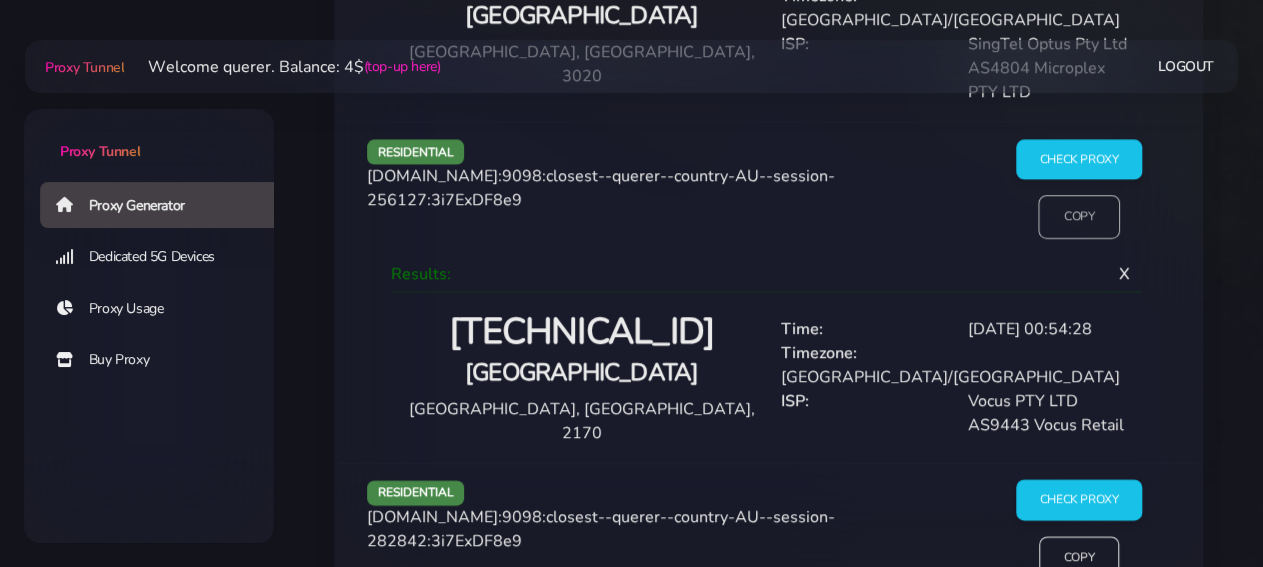 click on "Copy" at bounding box center [1079, 217] 